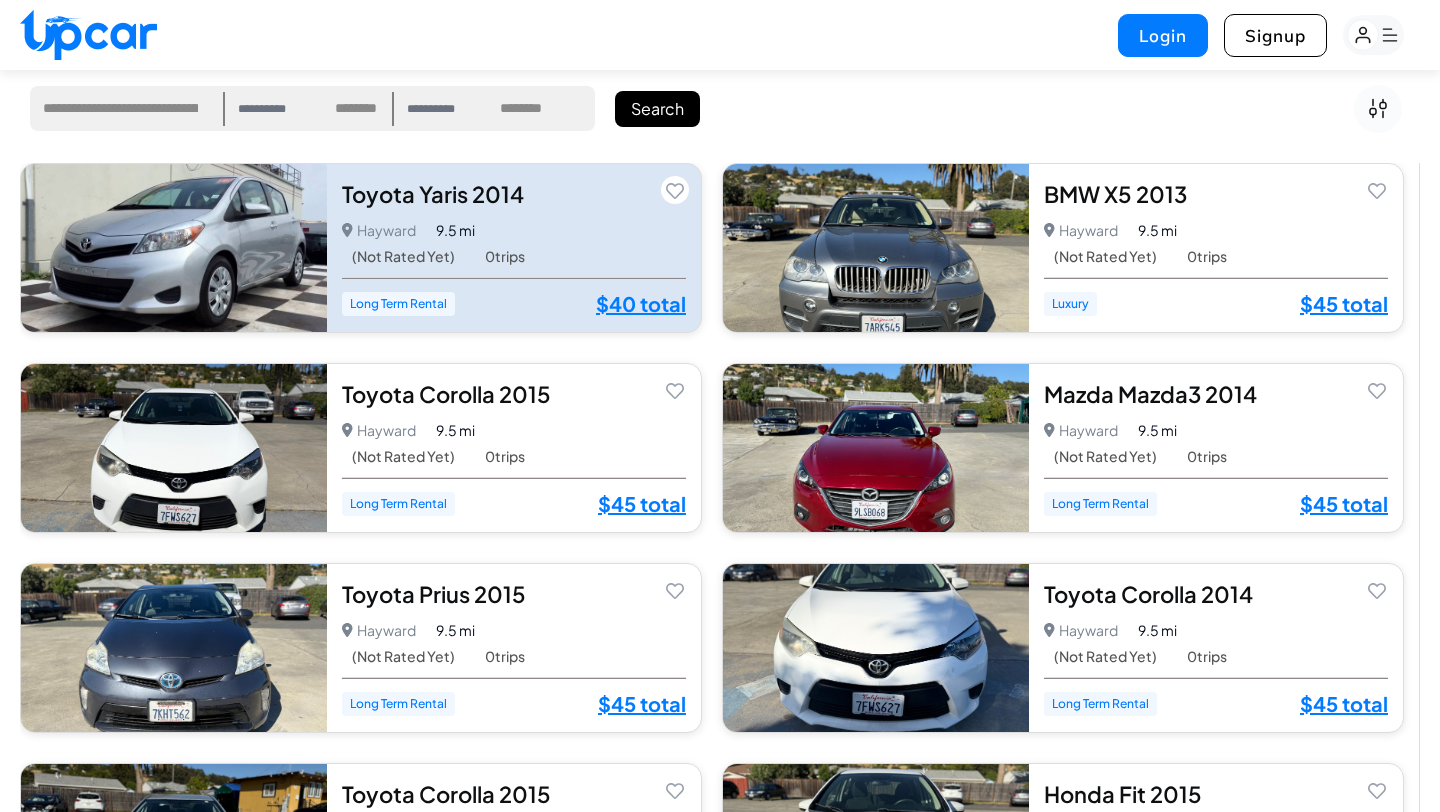 select on "********" 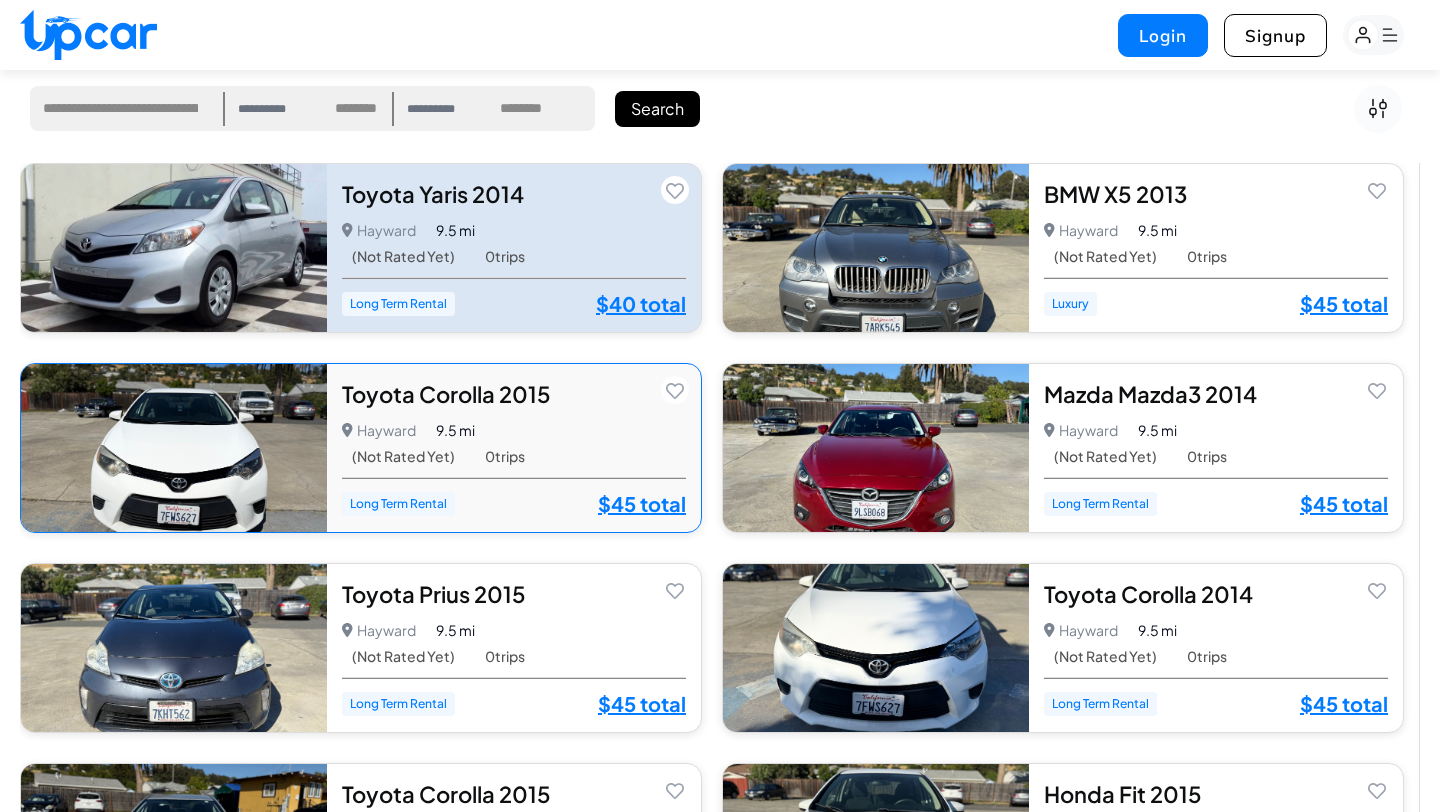 scroll, scrollTop: 0, scrollLeft: 0, axis: both 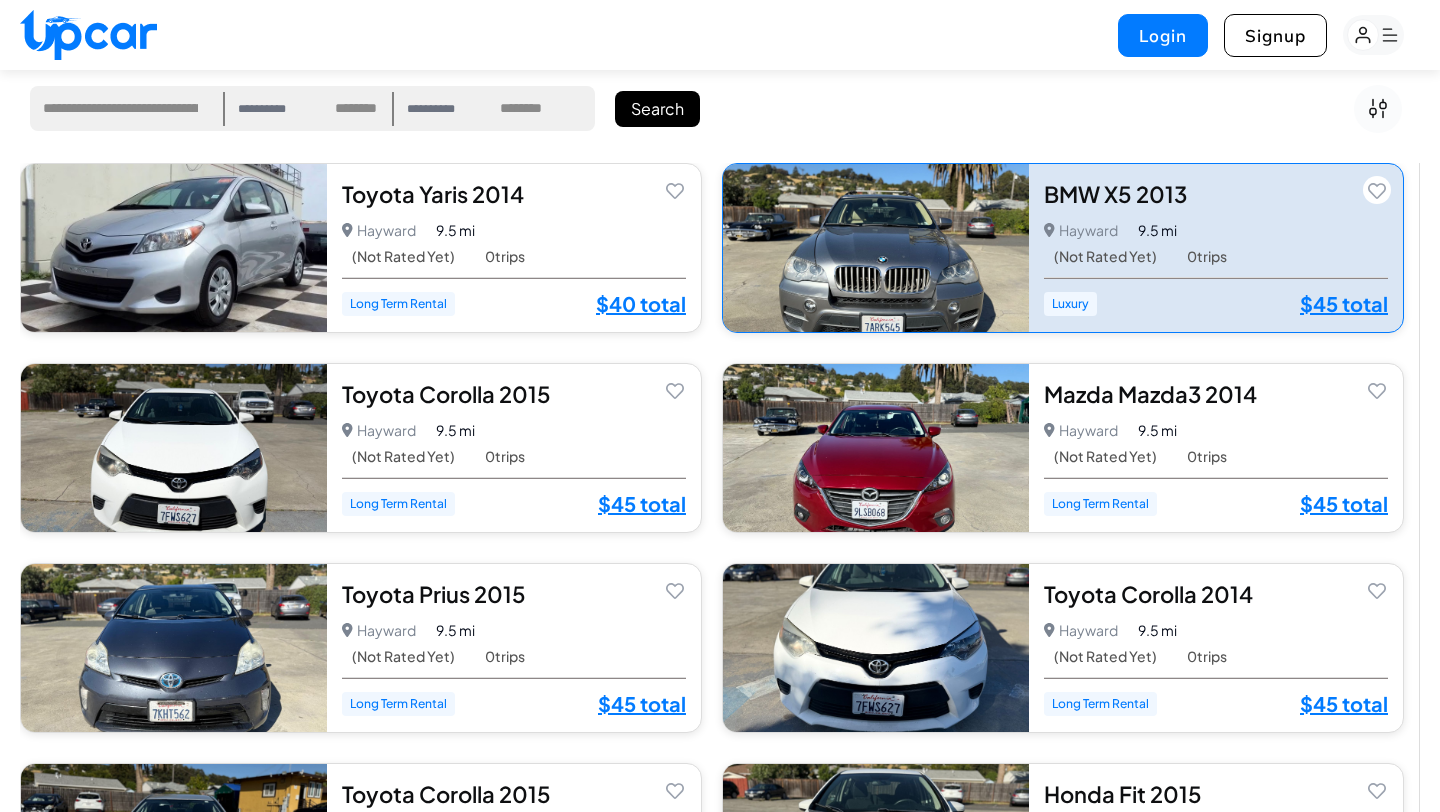 click on "BMW   X5   2013 5.0 [PERSON_NAME] • 0  trips  9.5 mi (Not Rated Yet) 0  trips  Luxury $45 total $45   total" at bounding box center [1216, 248] 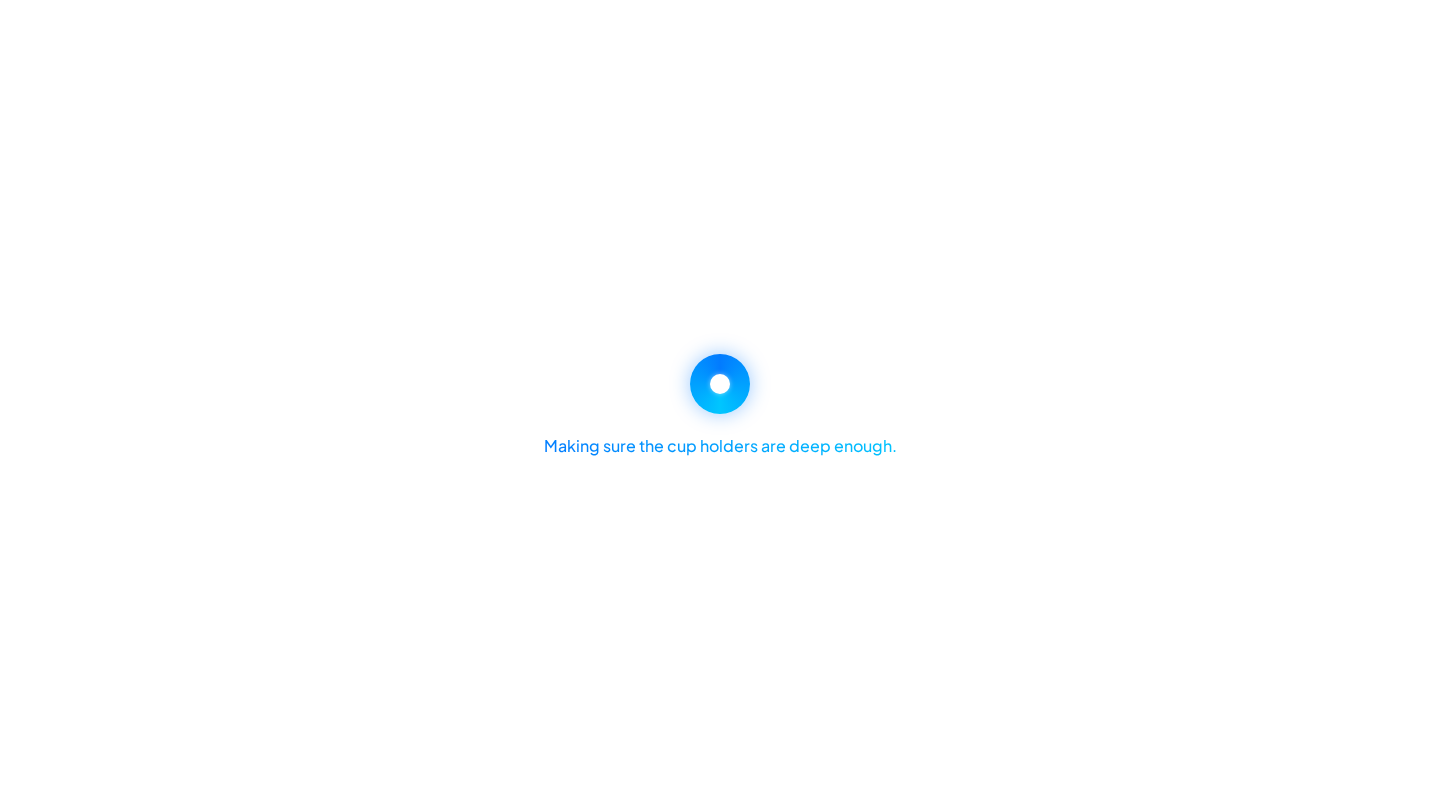scroll, scrollTop: 0, scrollLeft: 0, axis: both 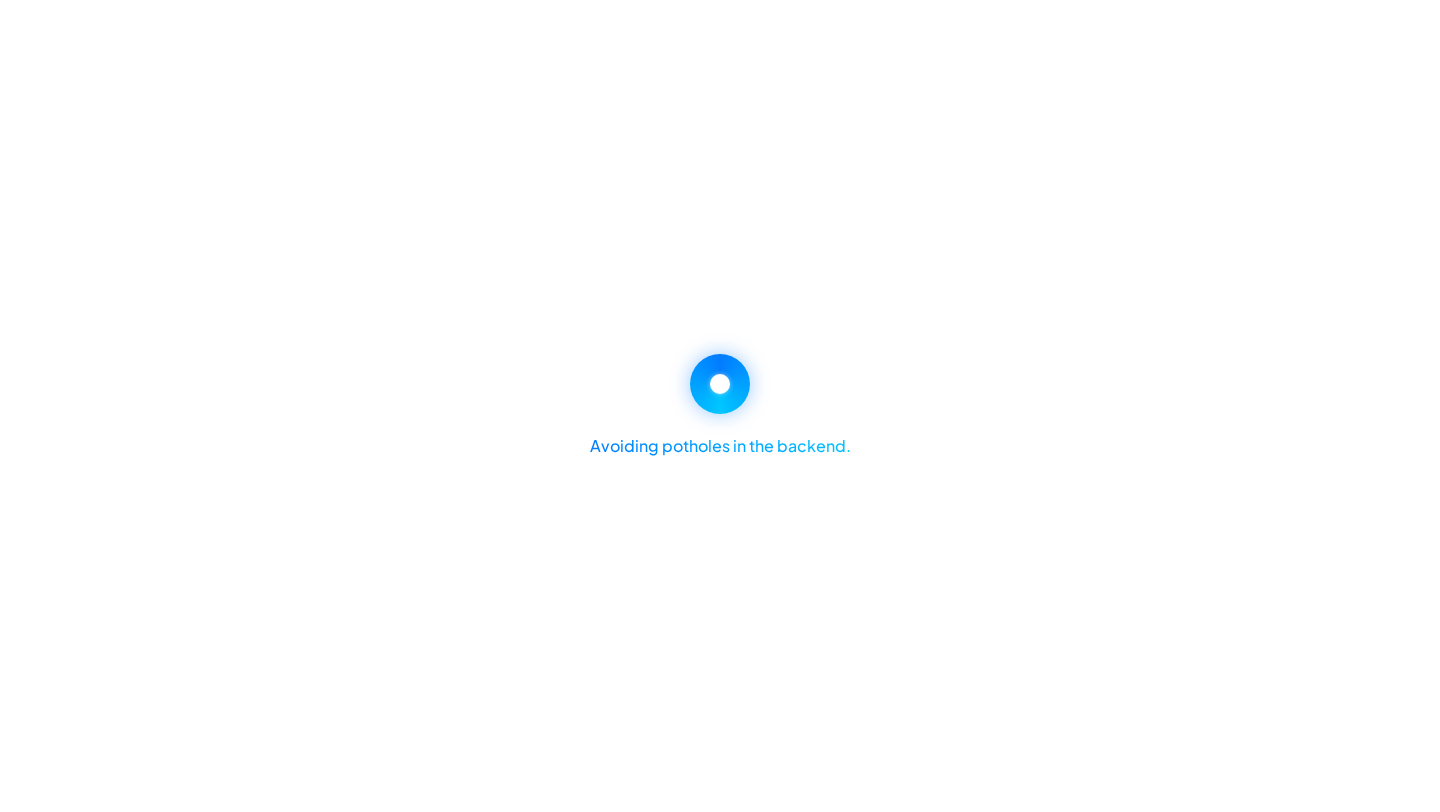 select on "********" 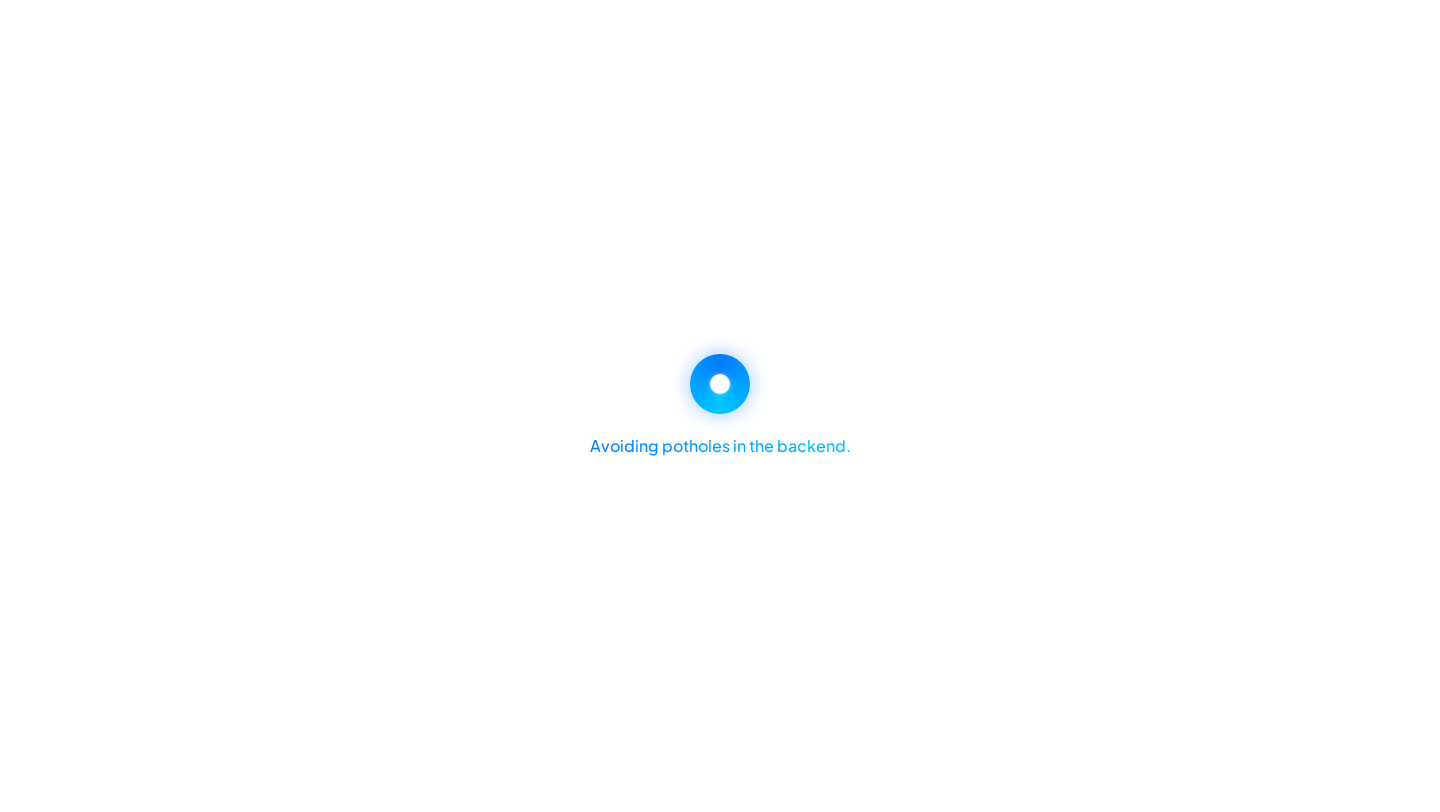 select on "********" 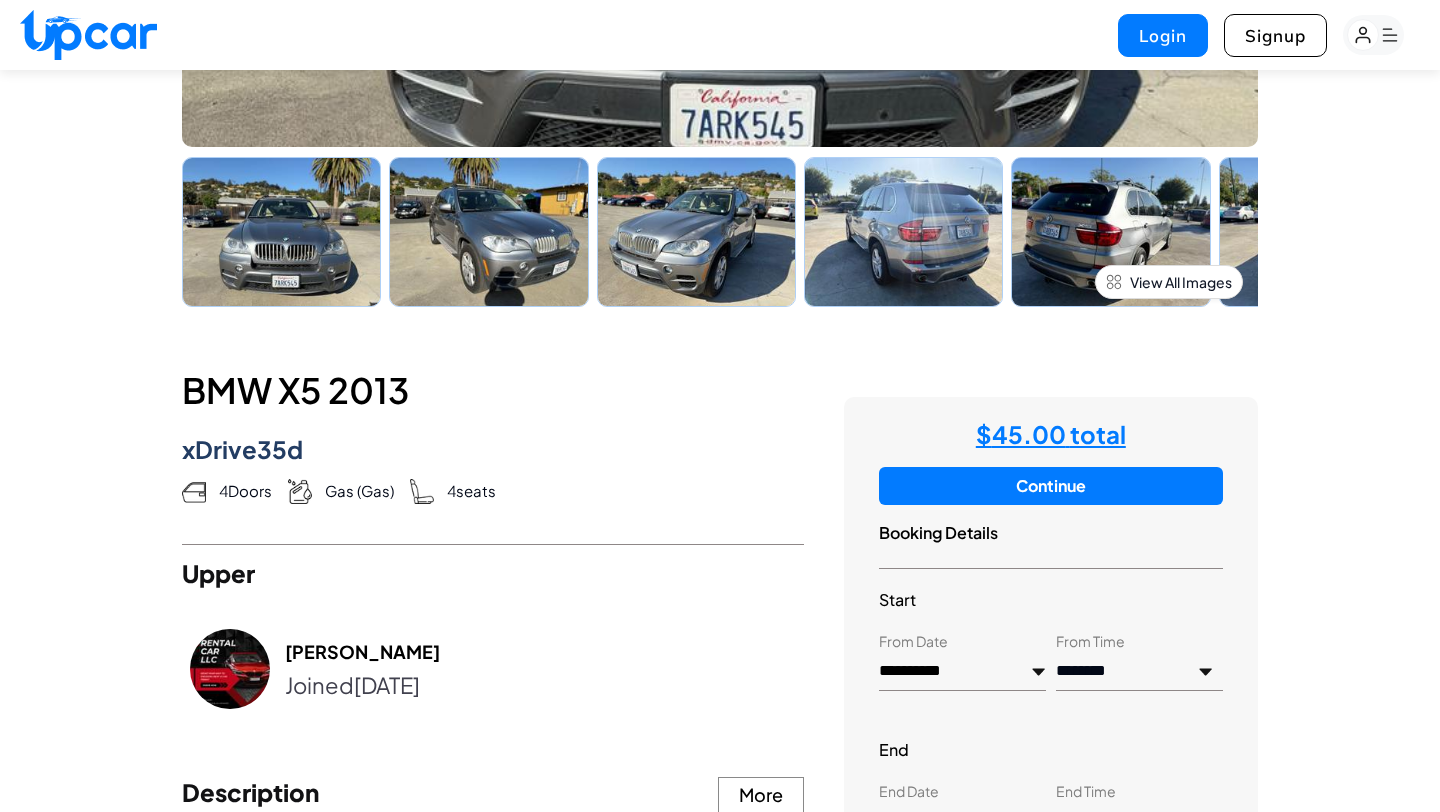 scroll, scrollTop: 622, scrollLeft: 0, axis: vertical 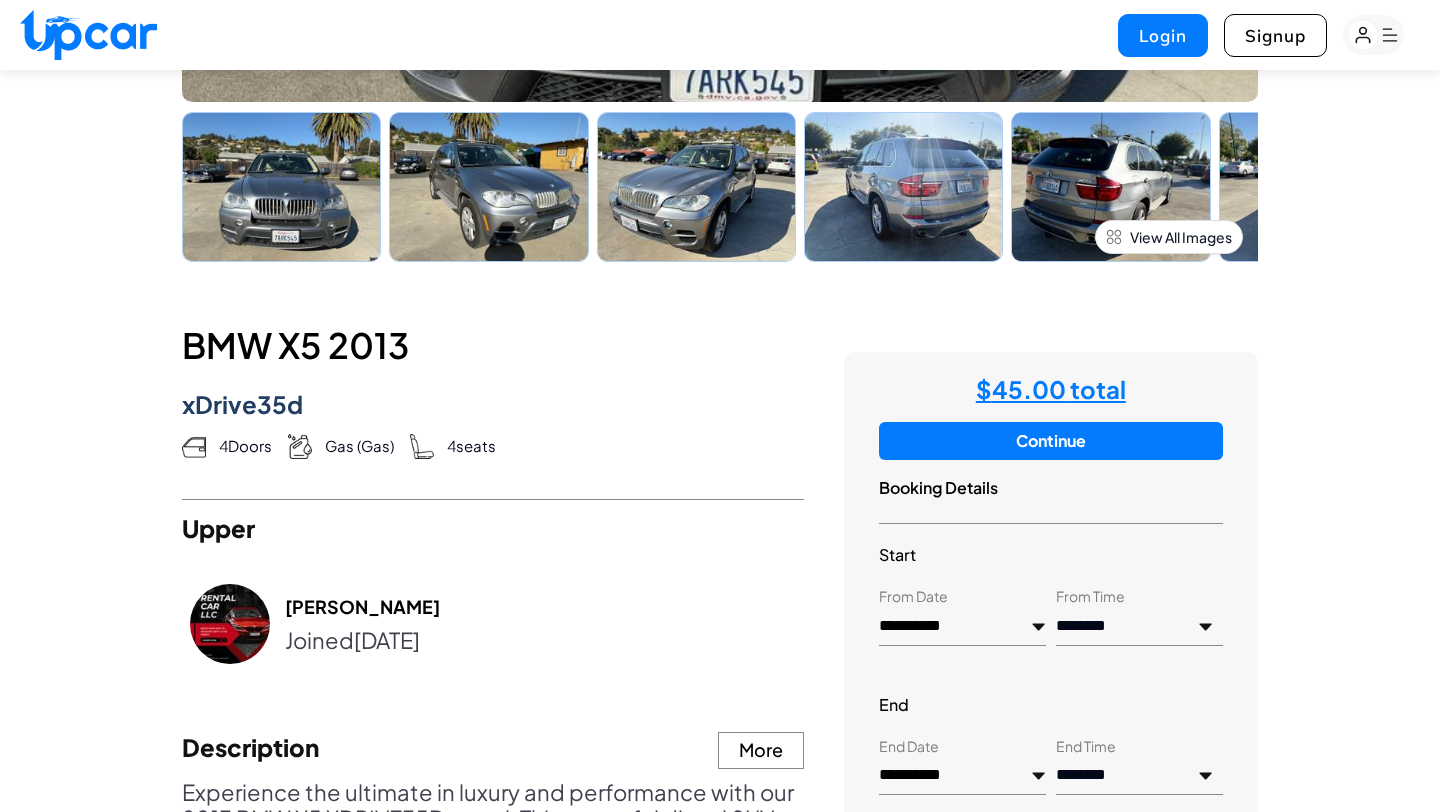 click at bounding box center (88, 35) 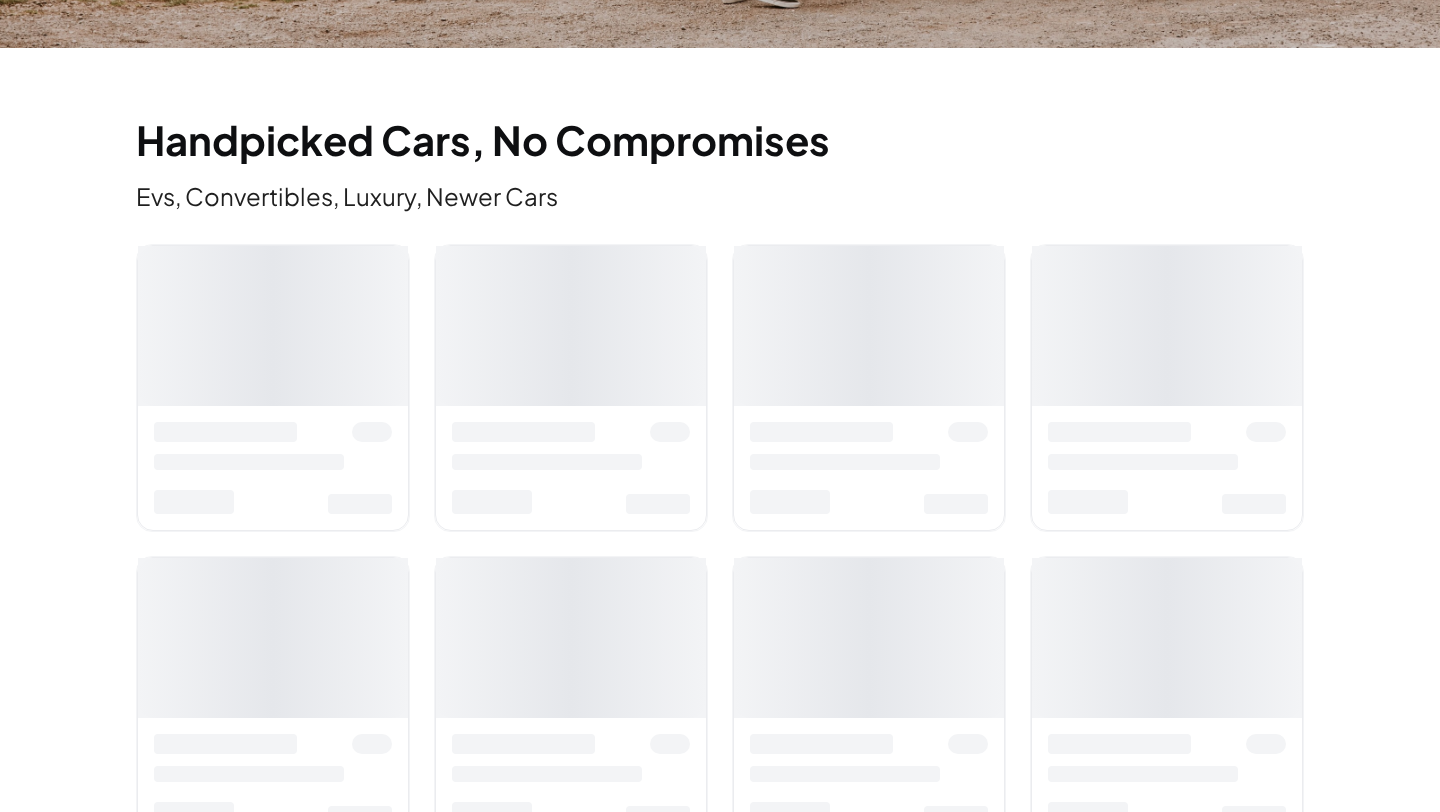 scroll, scrollTop: 0, scrollLeft: 0, axis: both 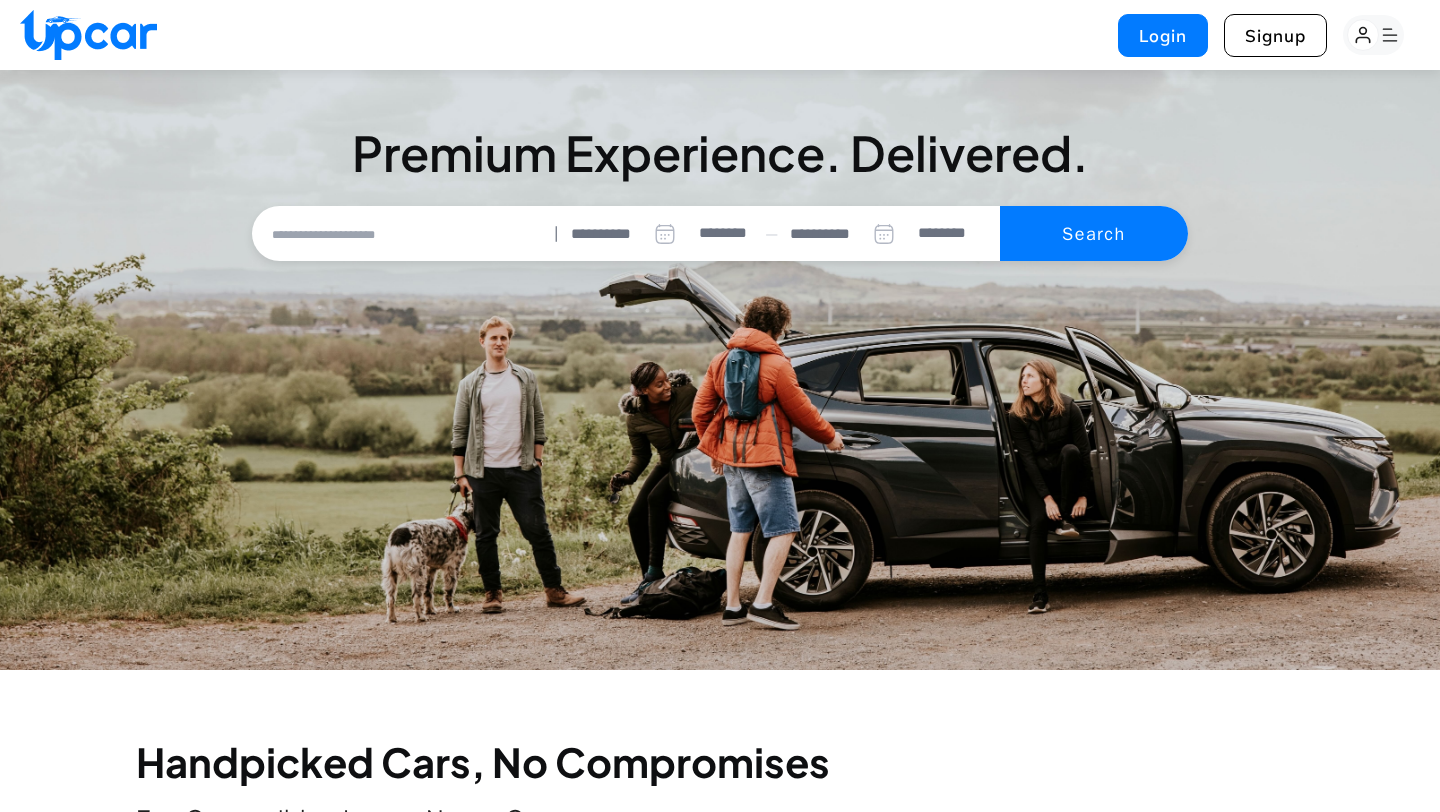 click at bounding box center [402, 234] 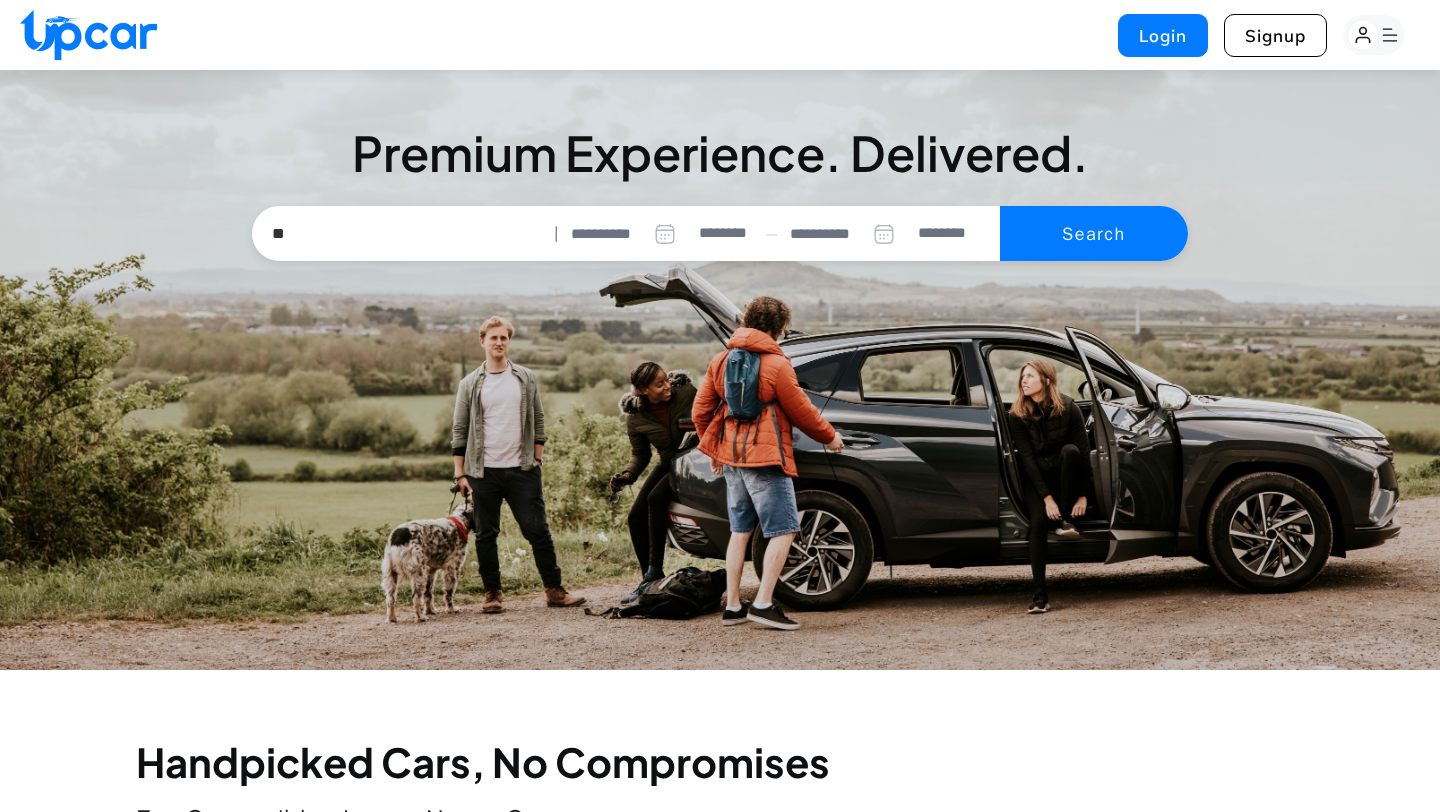 type on "*" 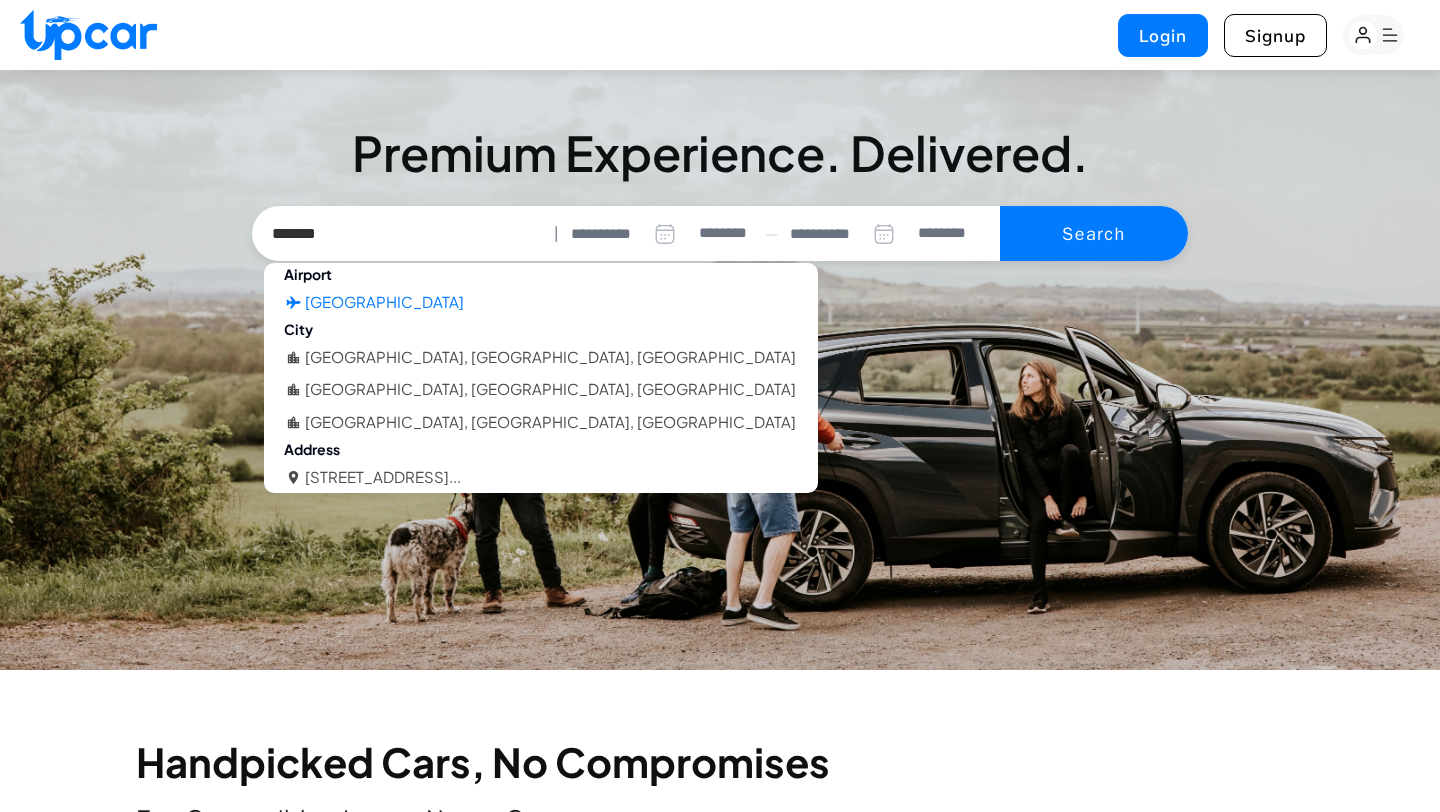click on "Oakland International Airport" at bounding box center (384, 302) 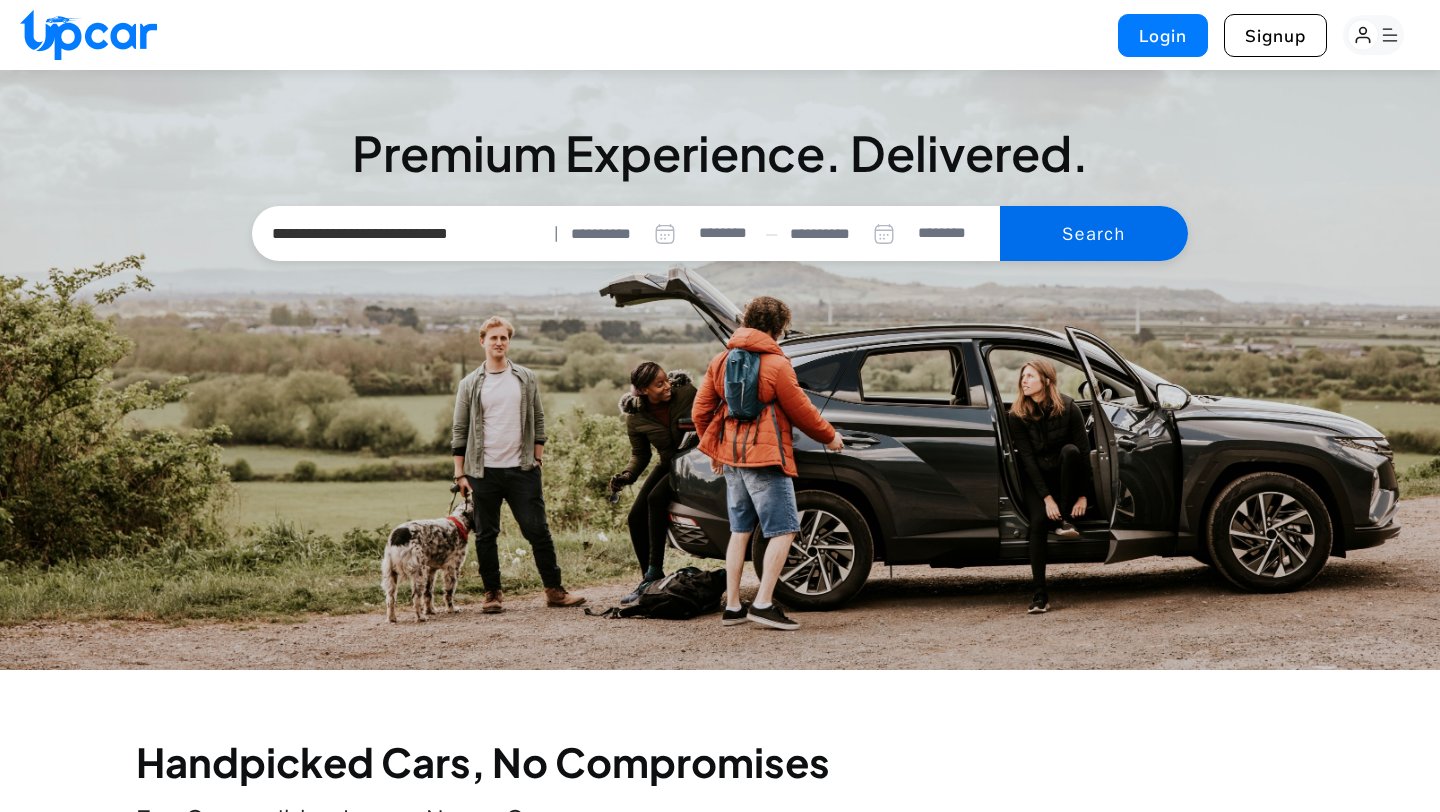 click on "Search" at bounding box center (1094, 234) 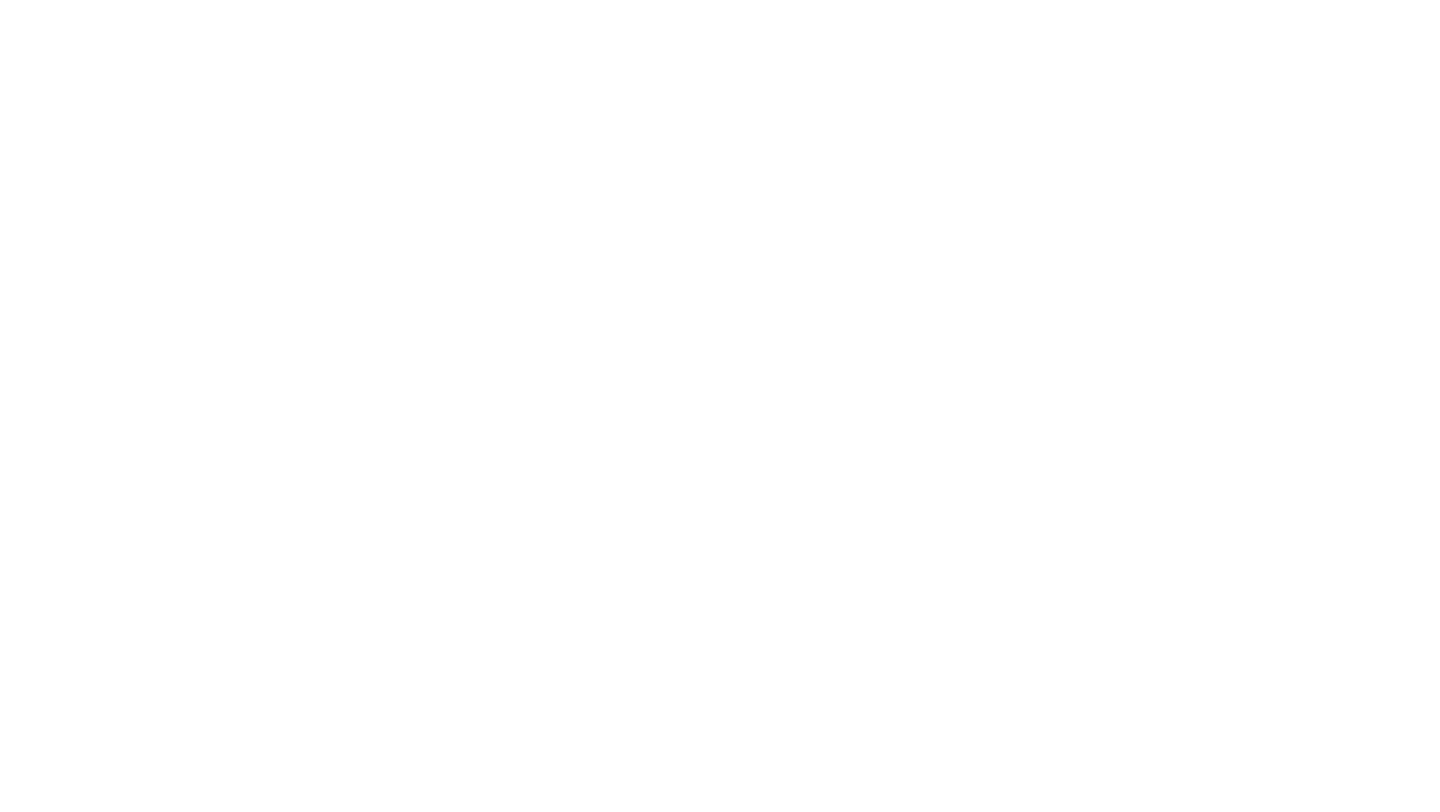 select on "********" 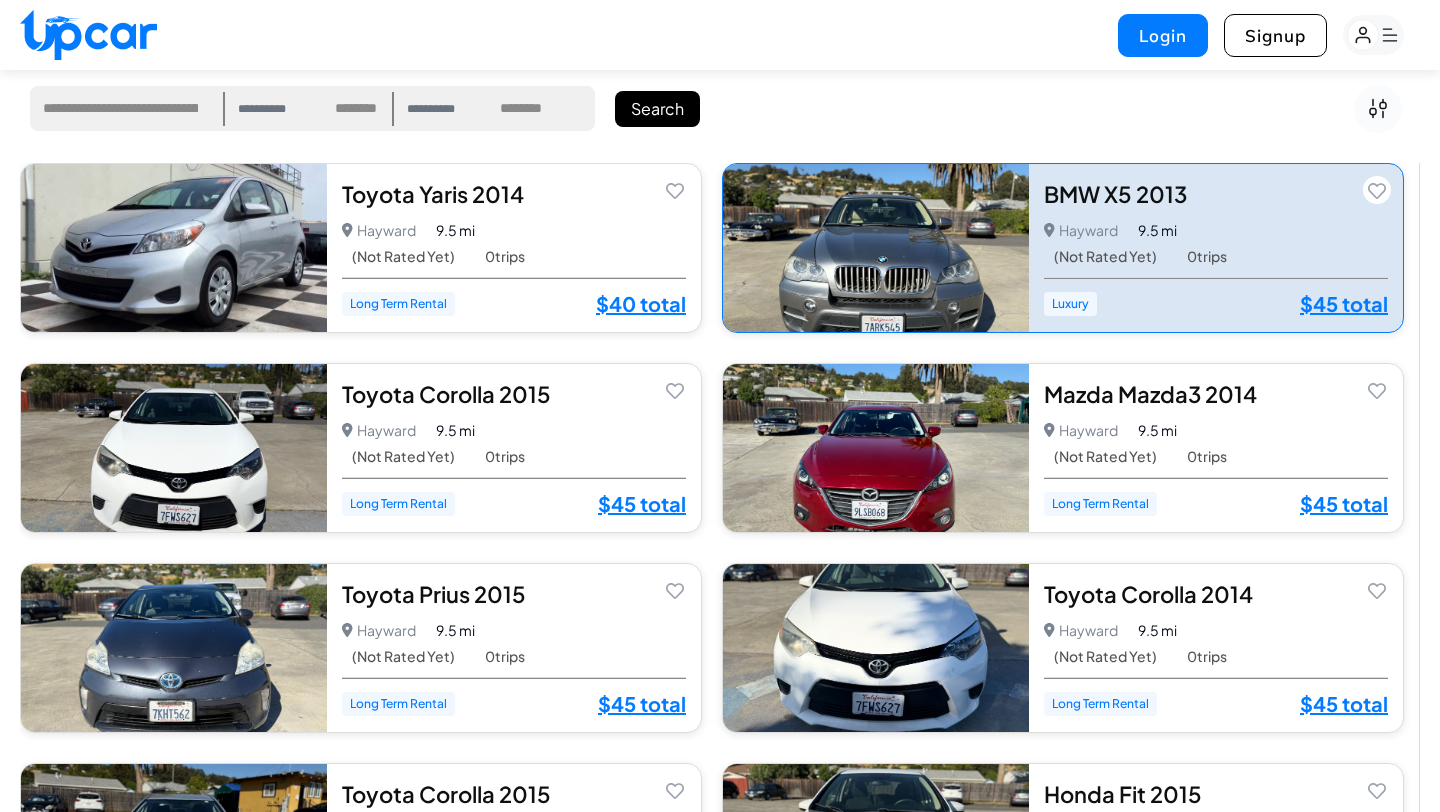 click on "Luxury $45 total $45   total" at bounding box center (1216, 304) 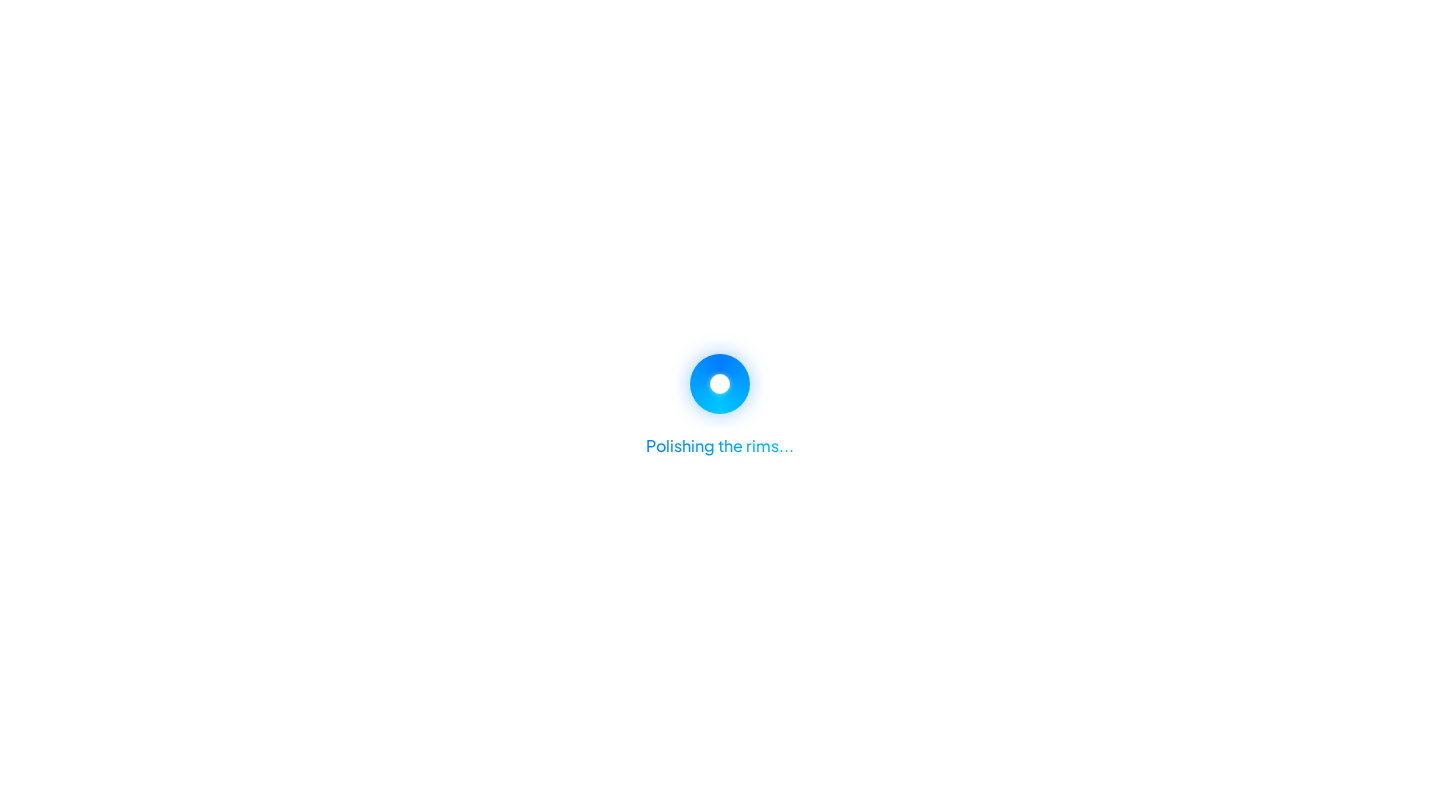 scroll, scrollTop: 0, scrollLeft: 0, axis: both 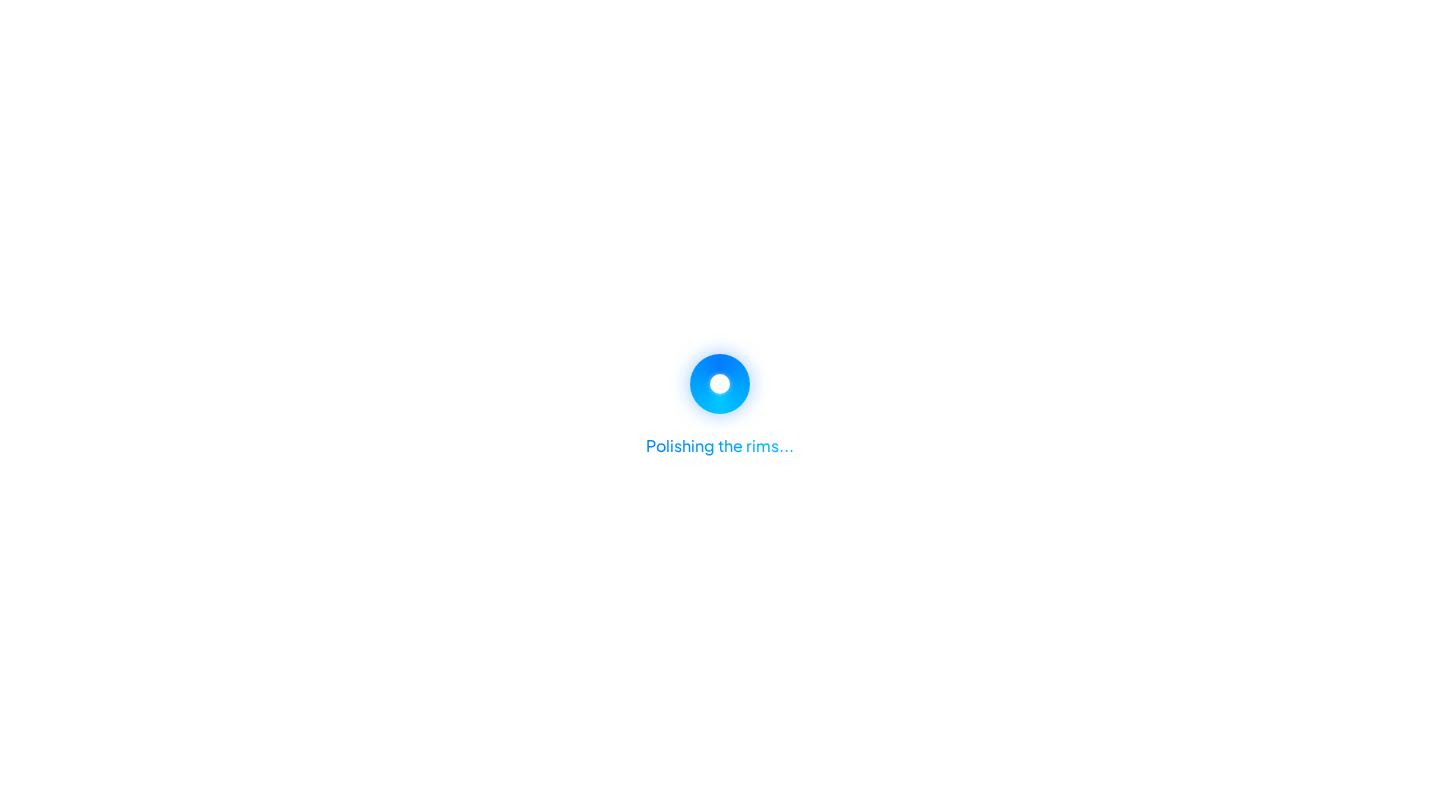 select on "********" 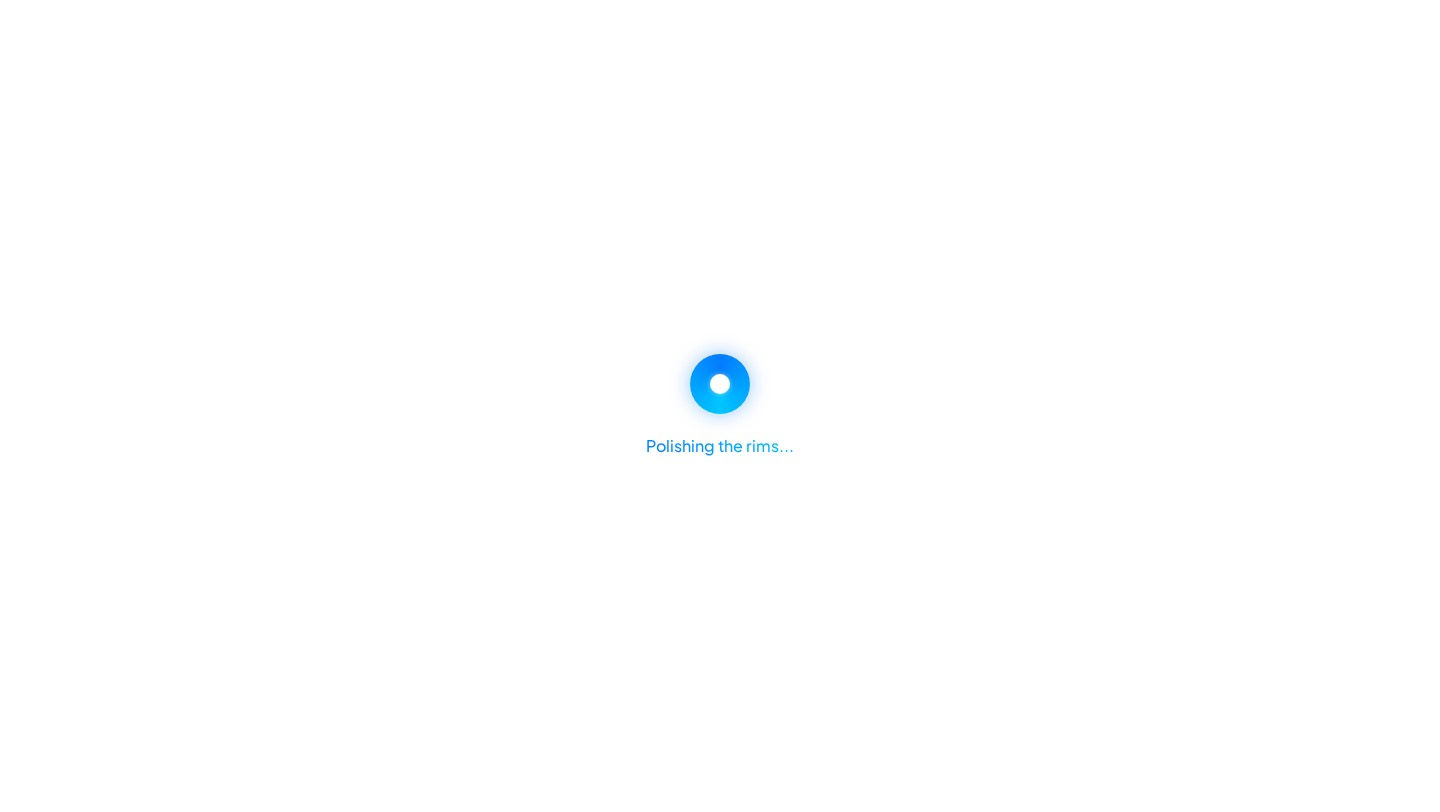 select on "********" 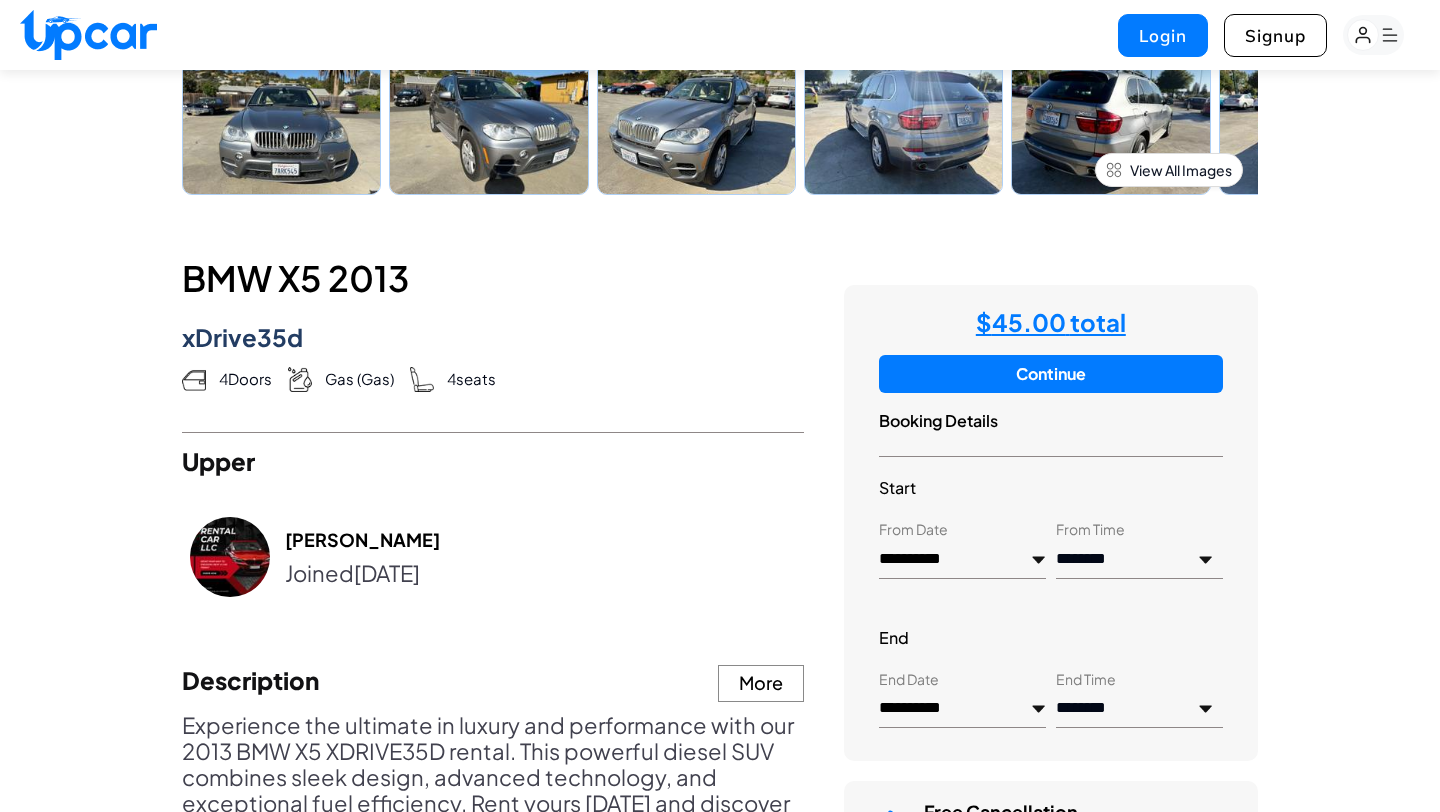 scroll, scrollTop: 704, scrollLeft: 0, axis: vertical 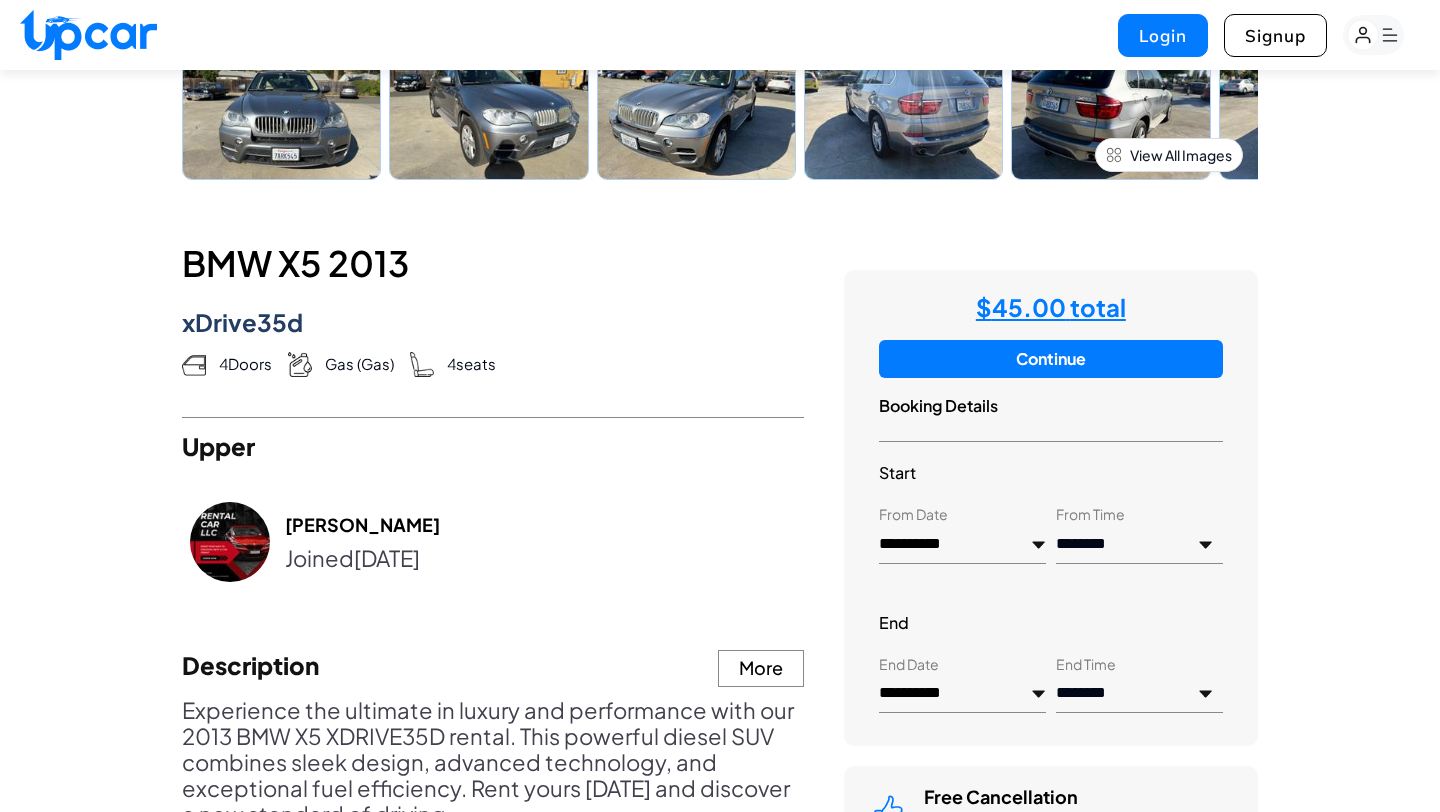 click on "Continue" at bounding box center (1051, 359) 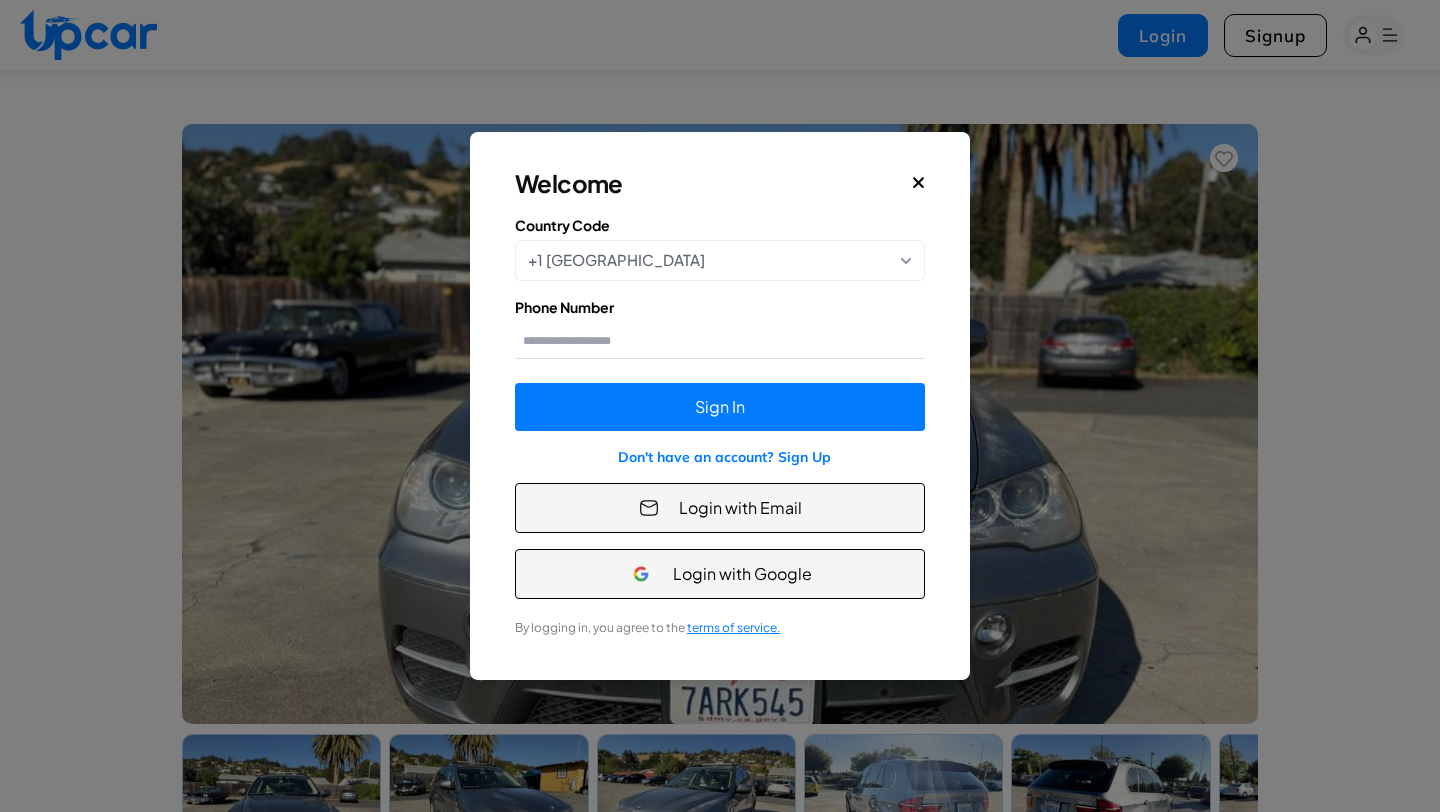 scroll, scrollTop: 0, scrollLeft: 0, axis: both 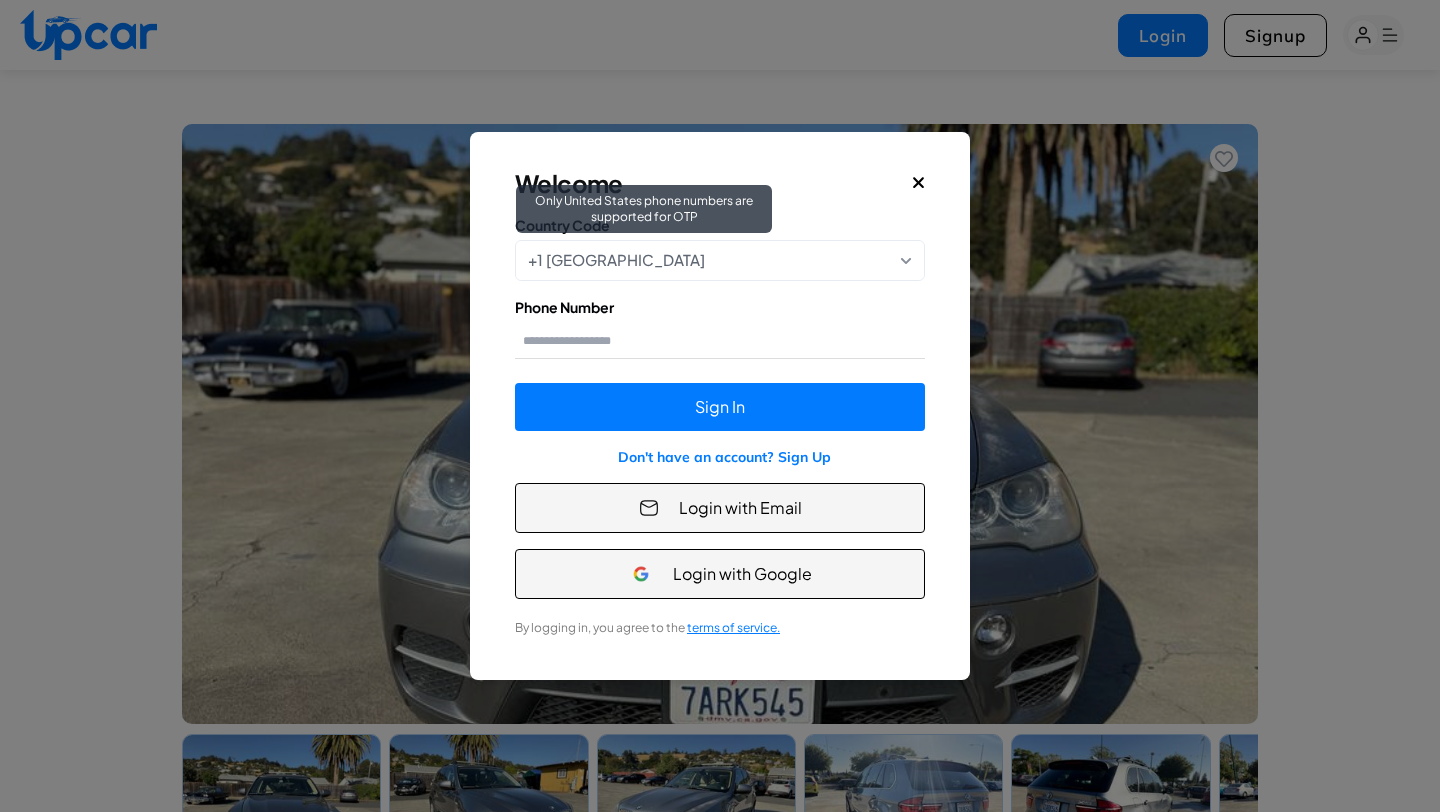 click on "+1 United States Only United States phone numbers are supported for OTP" at bounding box center [720, 260] 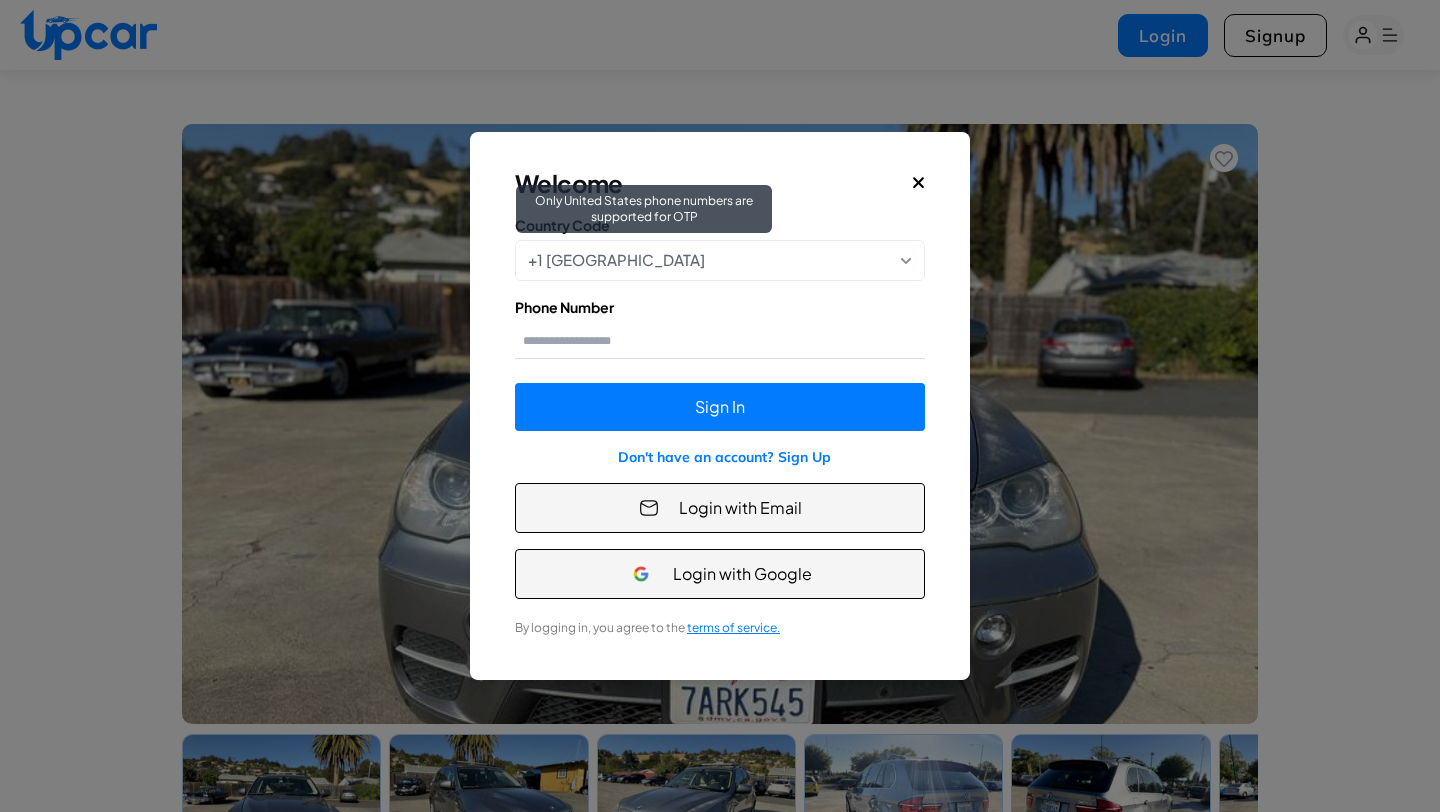 click on "+1 United States Only United States phone numbers are supported for OTP" at bounding box center [720, 260] 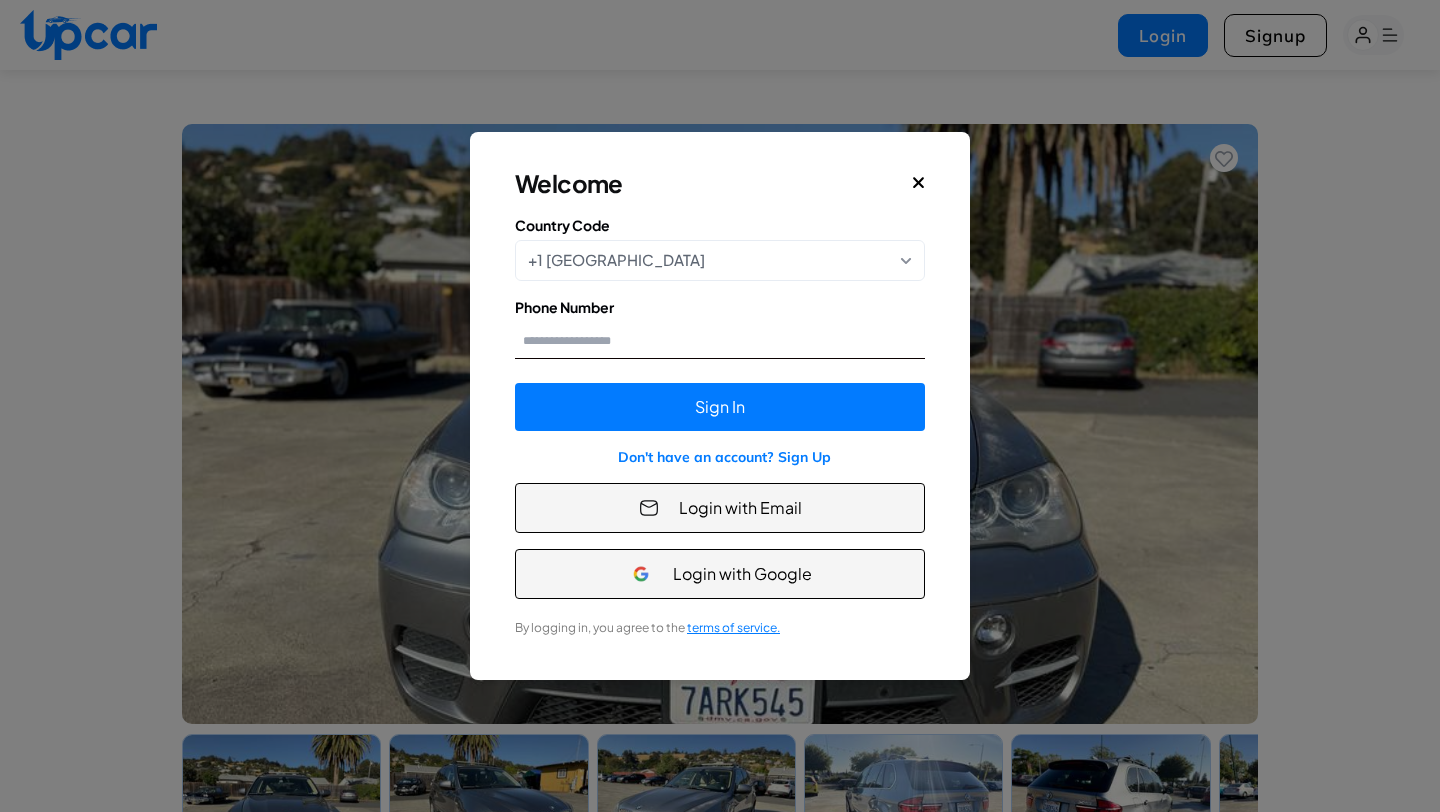 click on "Phone Number" at bounding box center (720, 340) 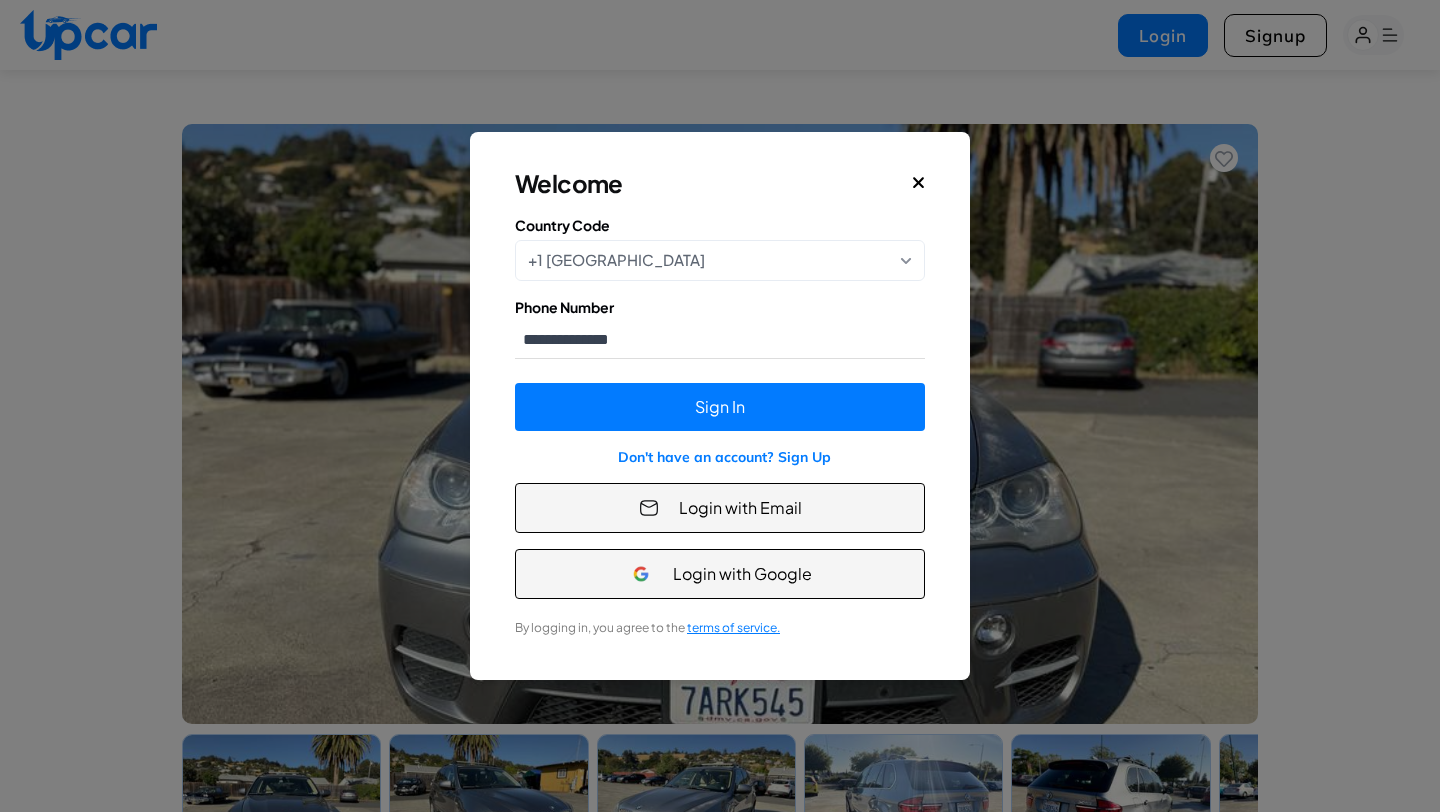 click on "Don't have an account? Sign Up" at bounding box center (724, 457) 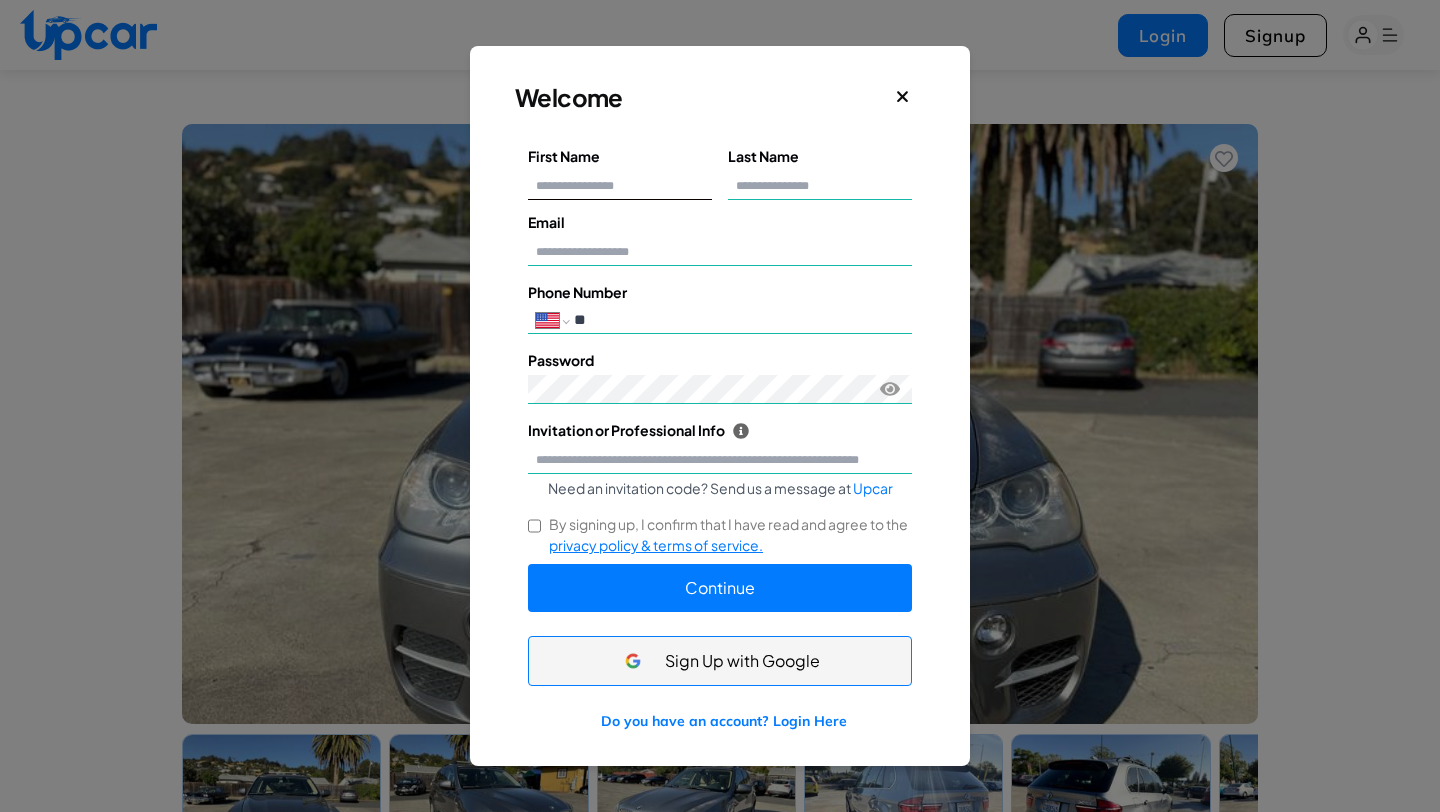 click on "First Name" at bounding box center [620, 185] 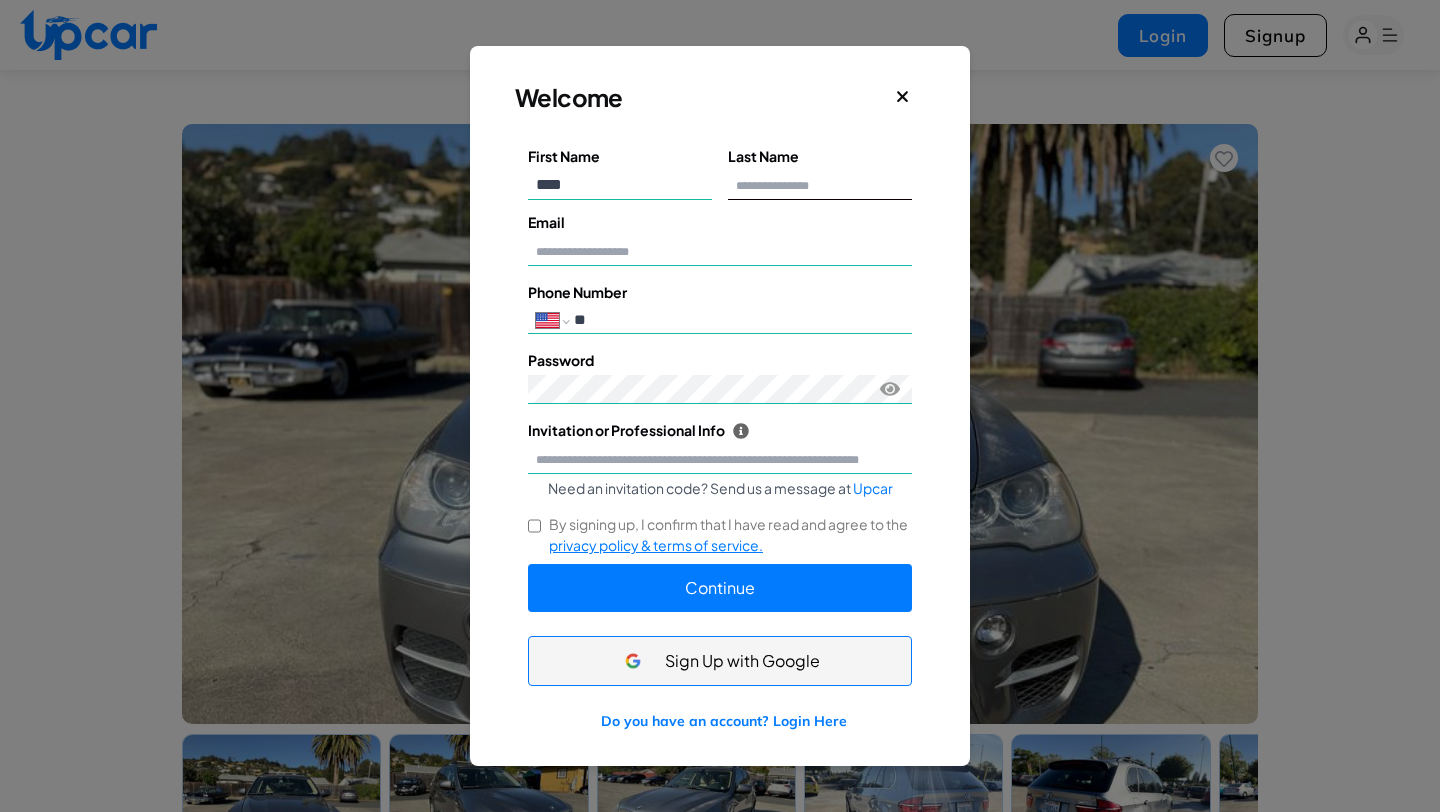 click on "Last Name" at bounding box center (820, 185) 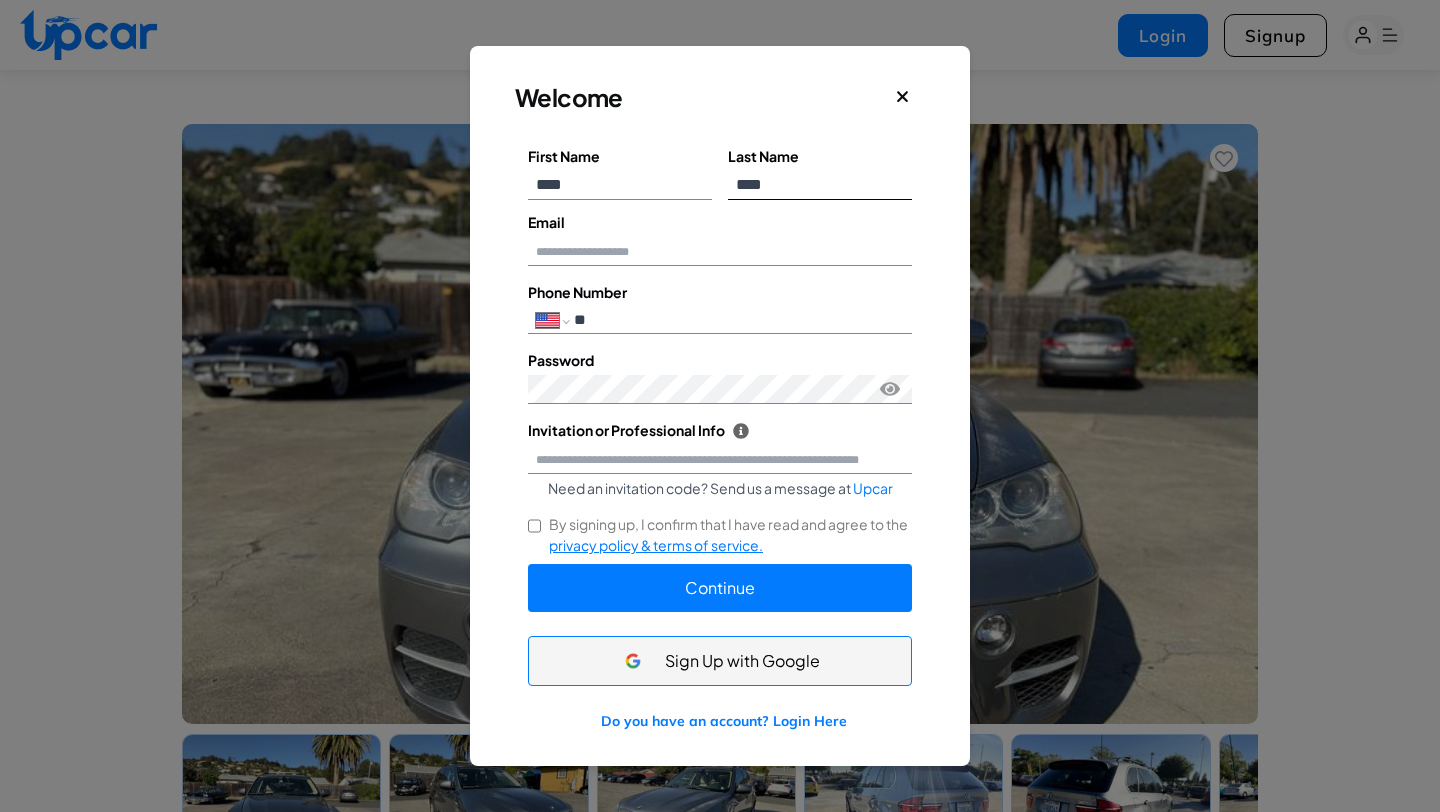 drag, startPoint x: 795, startPoint y: 195, endPoint x: 713, endPoint y: 197, distance: 82.02438 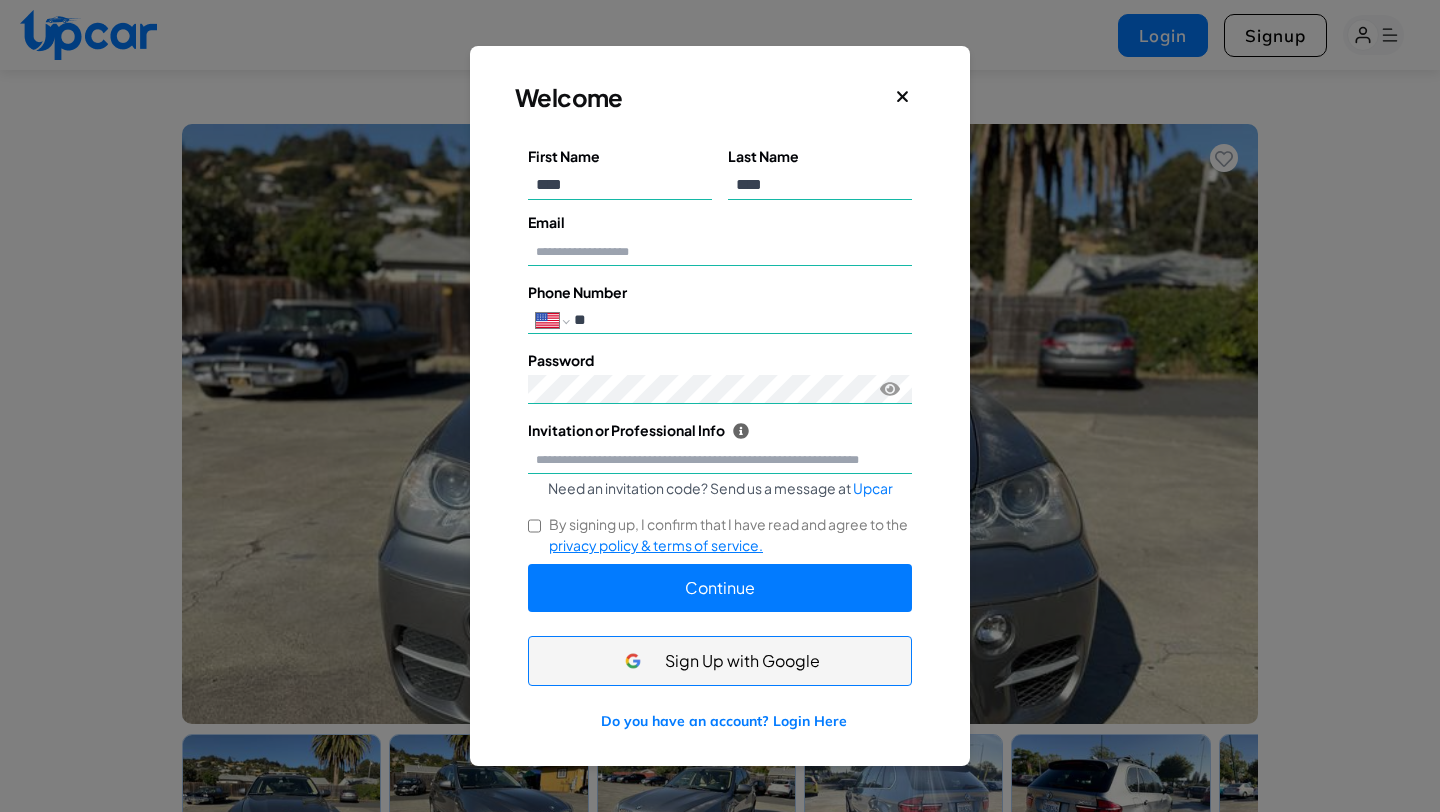 click on "**********" at bounding box center [720, 438] 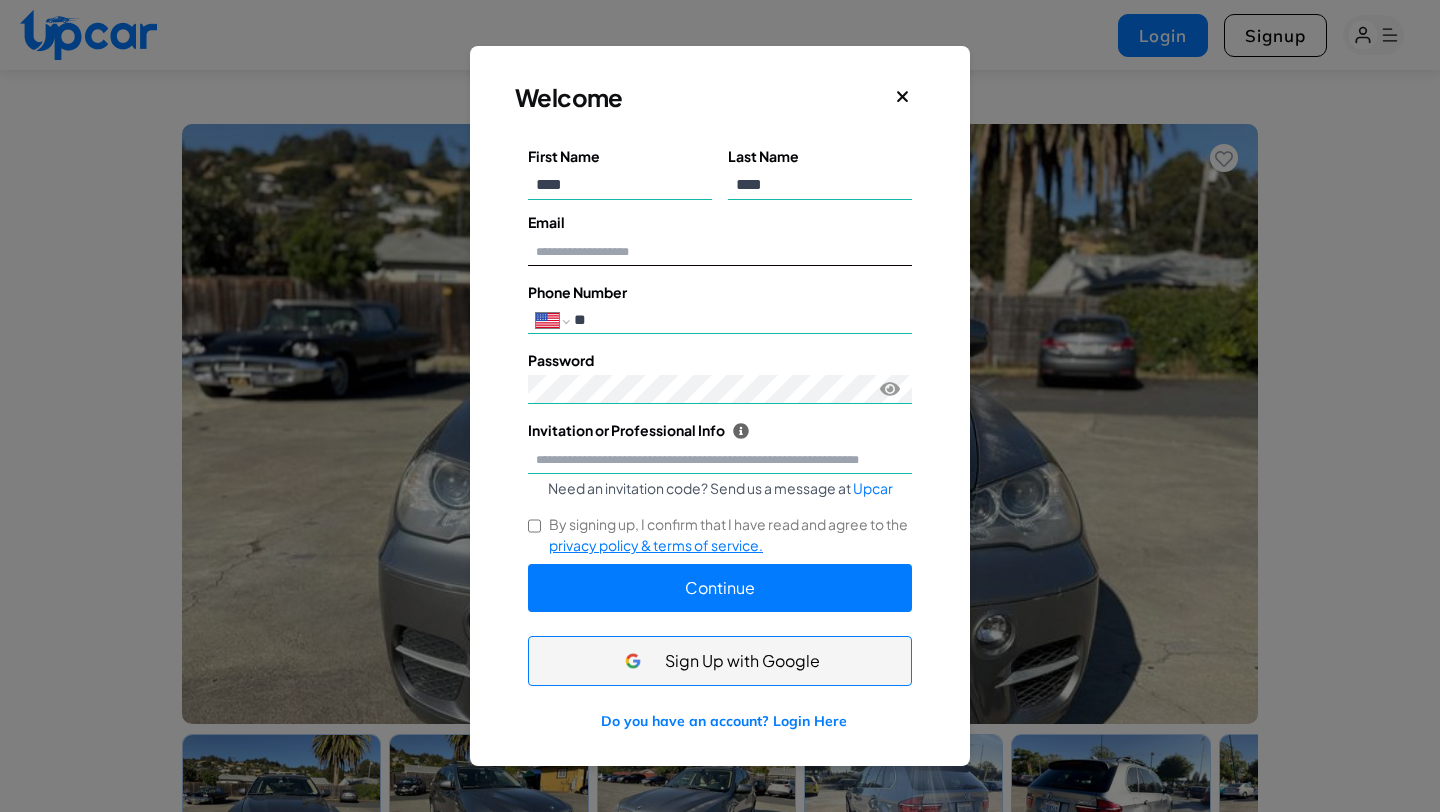 click on "Email" at bounding box center [720, 251] 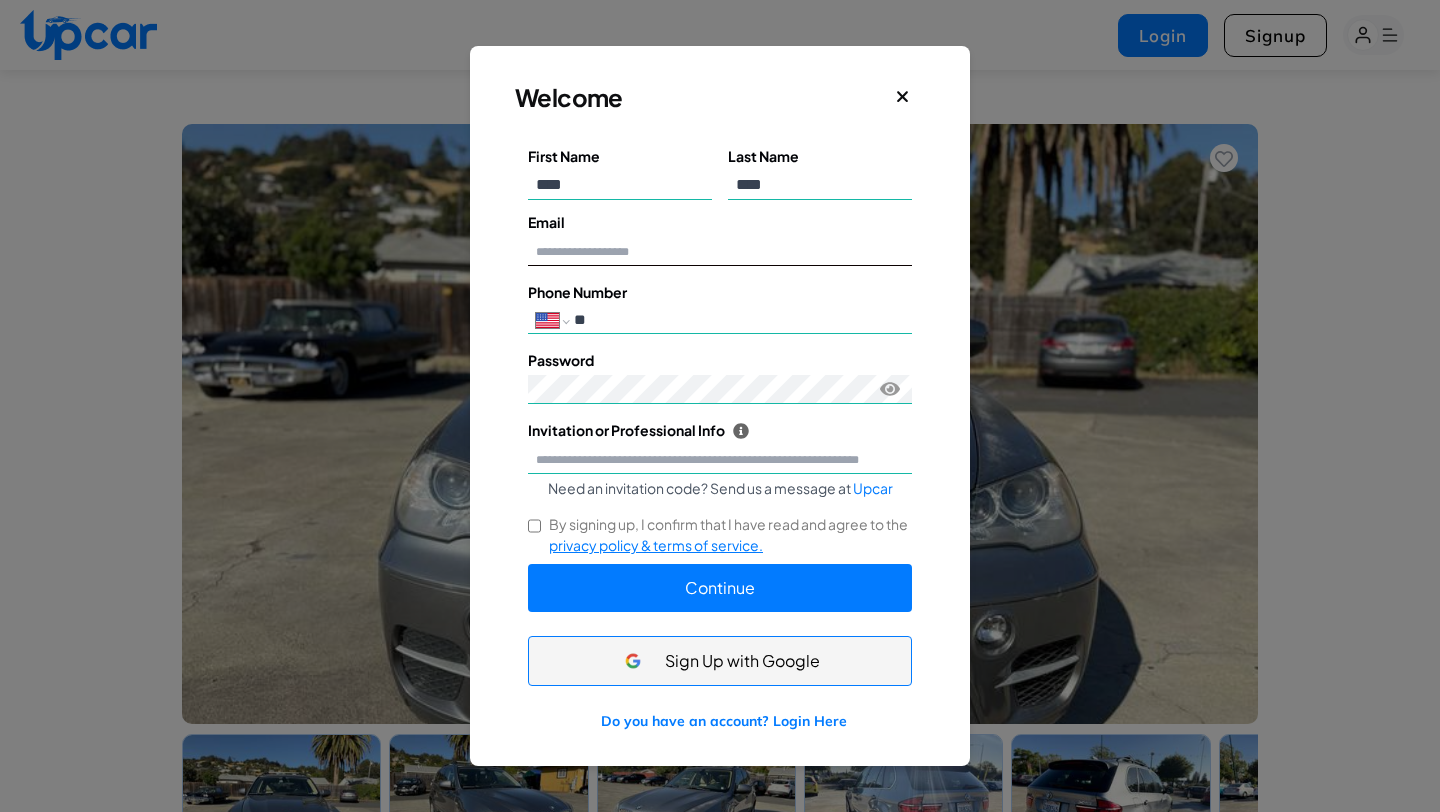 type on "**********" 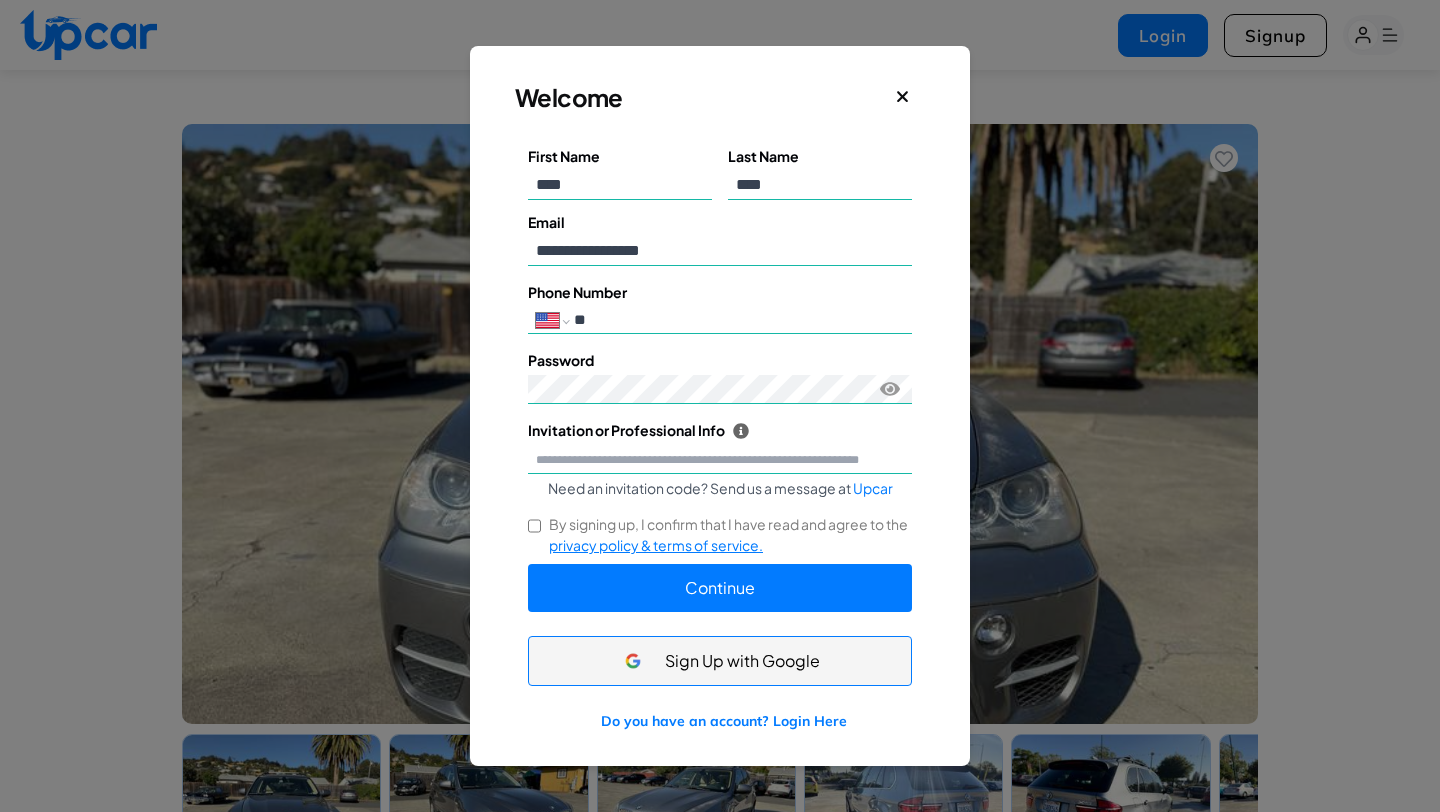 click on "**" at bounding box center [739, 320] 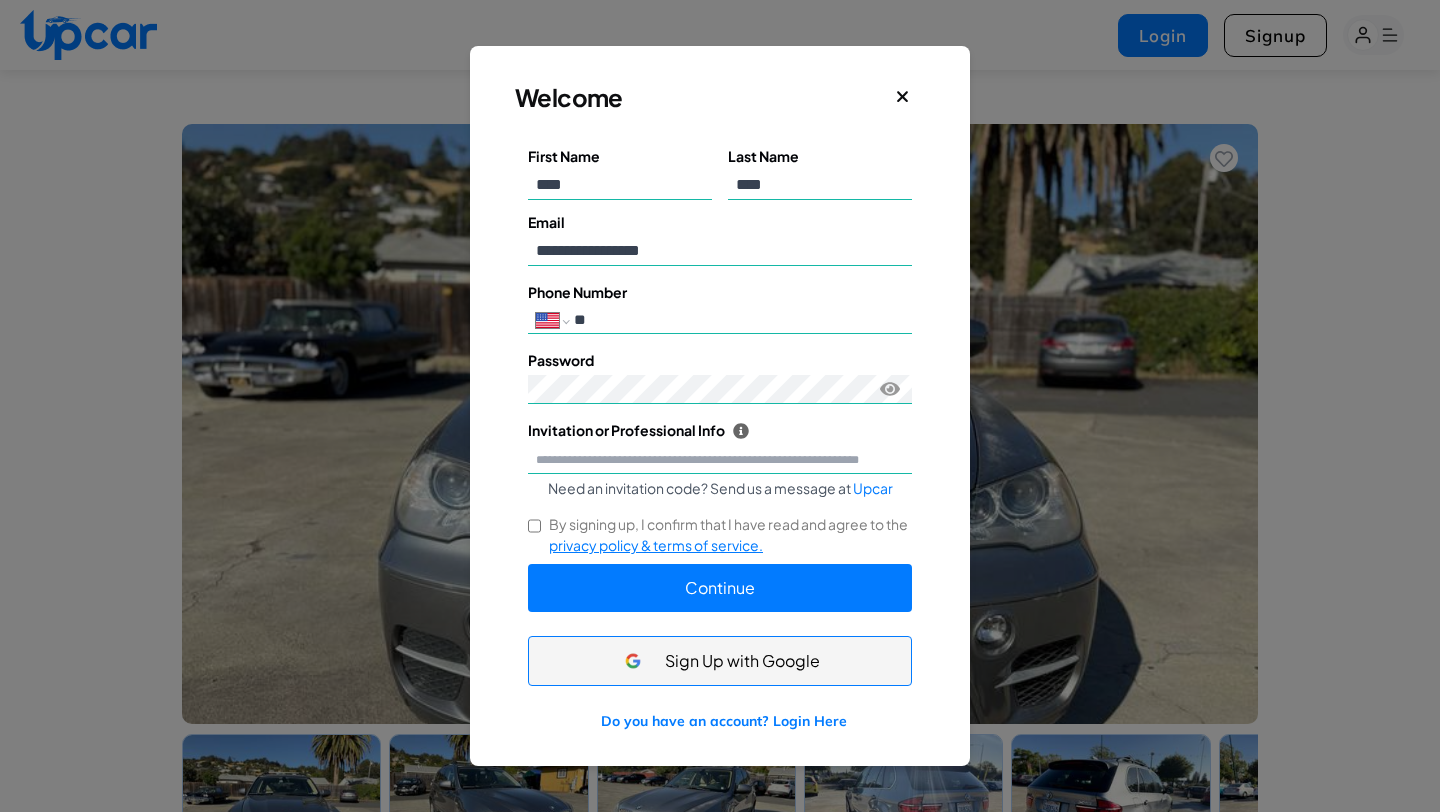 paste on "**********" 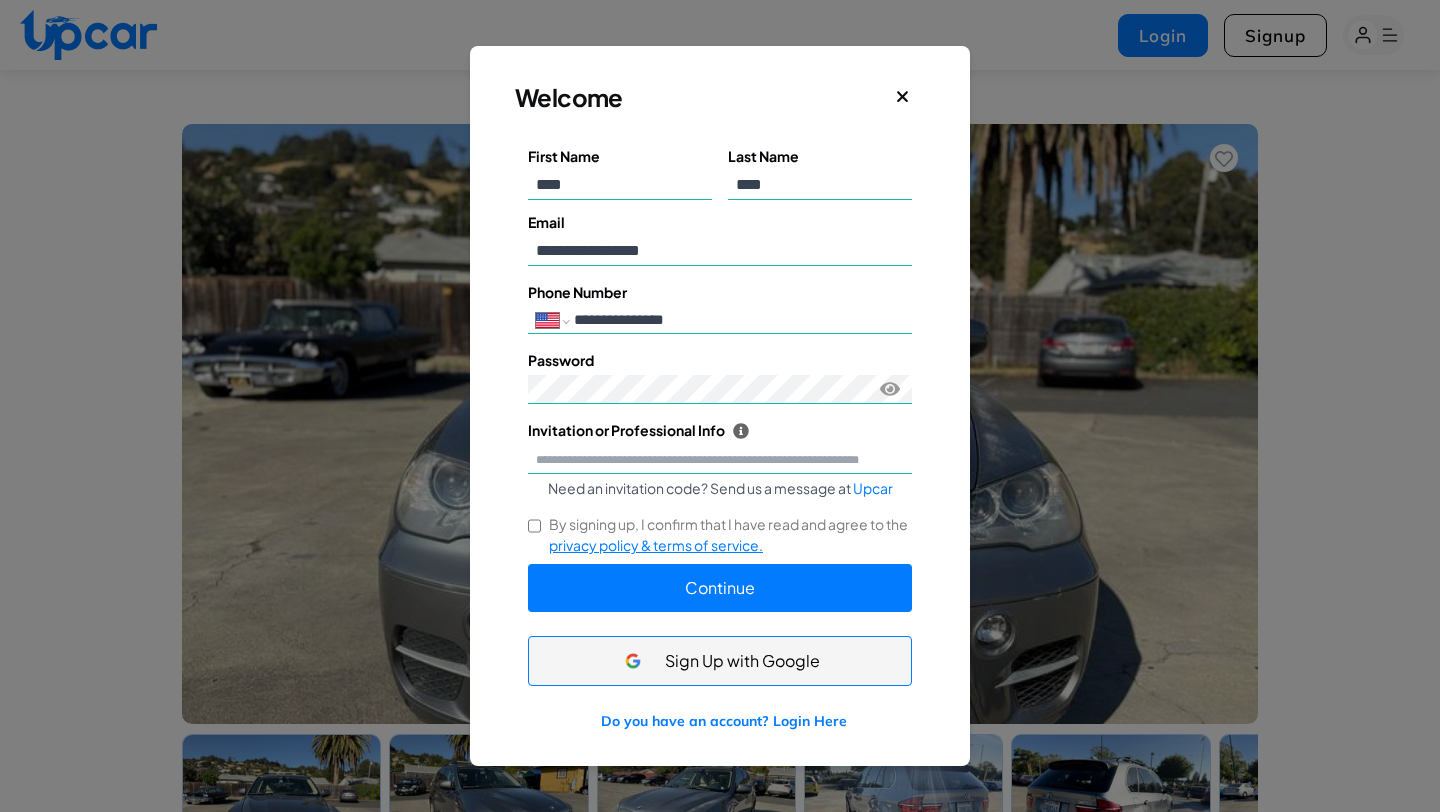 type on "**********" 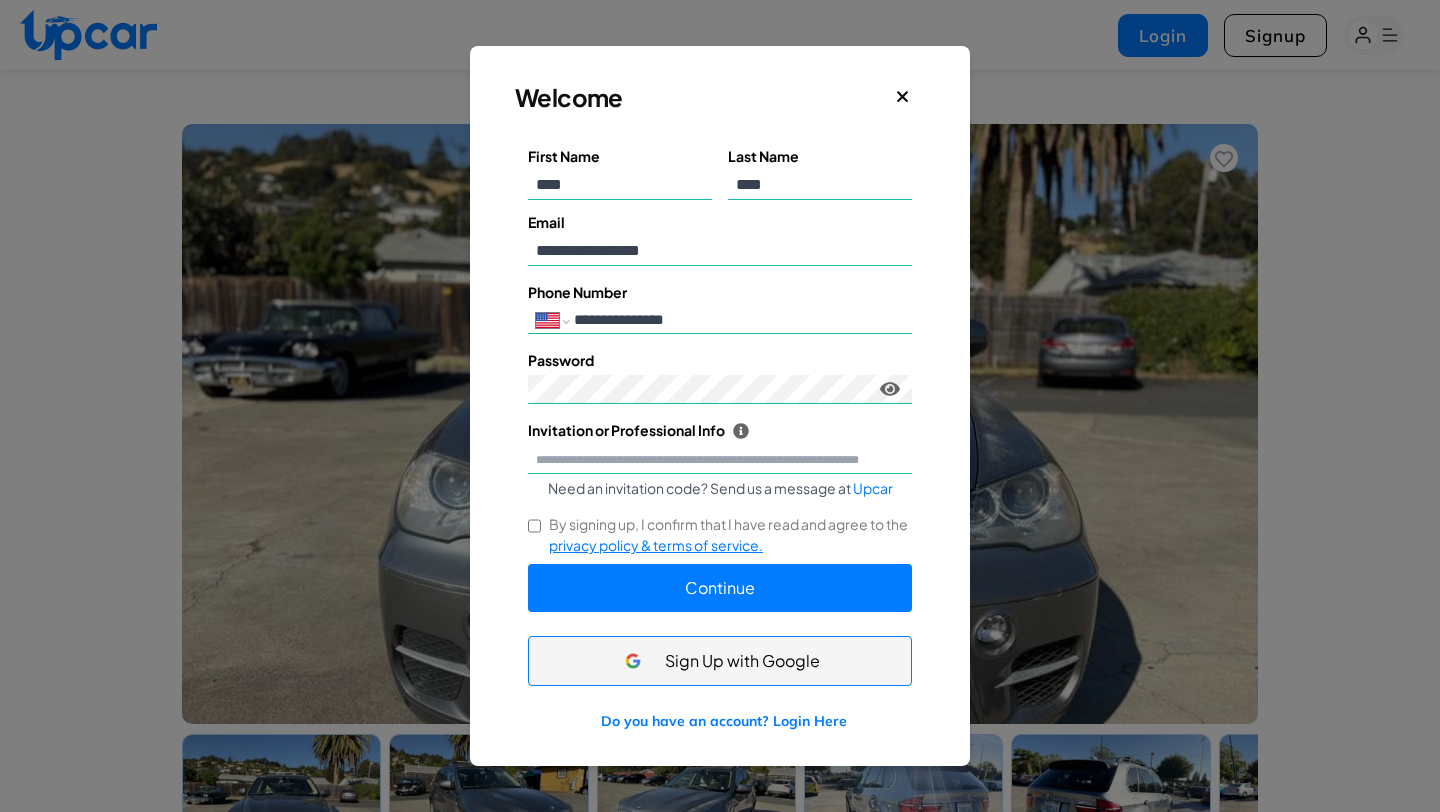 click 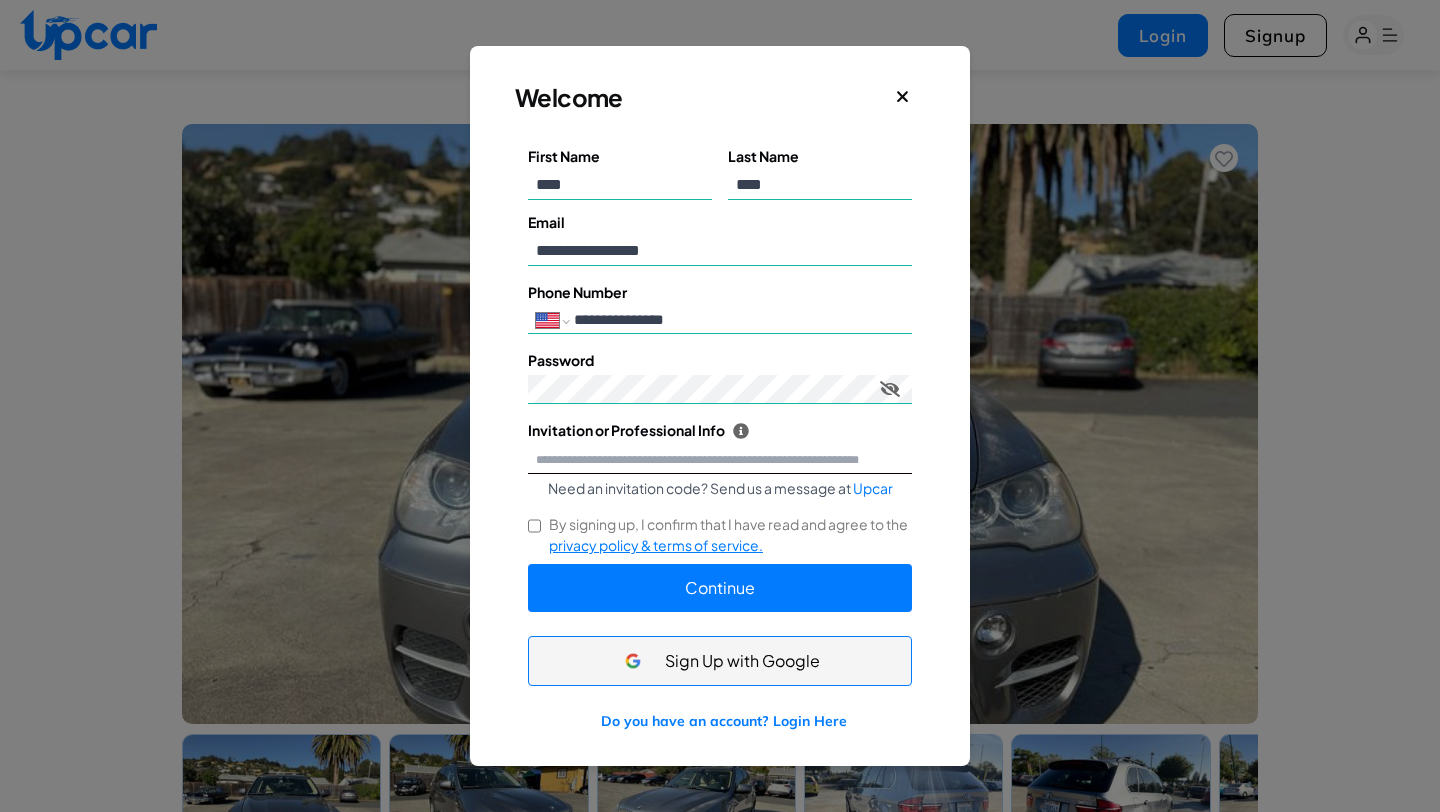 click on "Invitation or Professional Info Upcar is a community exclusively for verified professionals. To join please provide an invitation code or your work email or a link to your professional website." at bounding box center [720, 459] 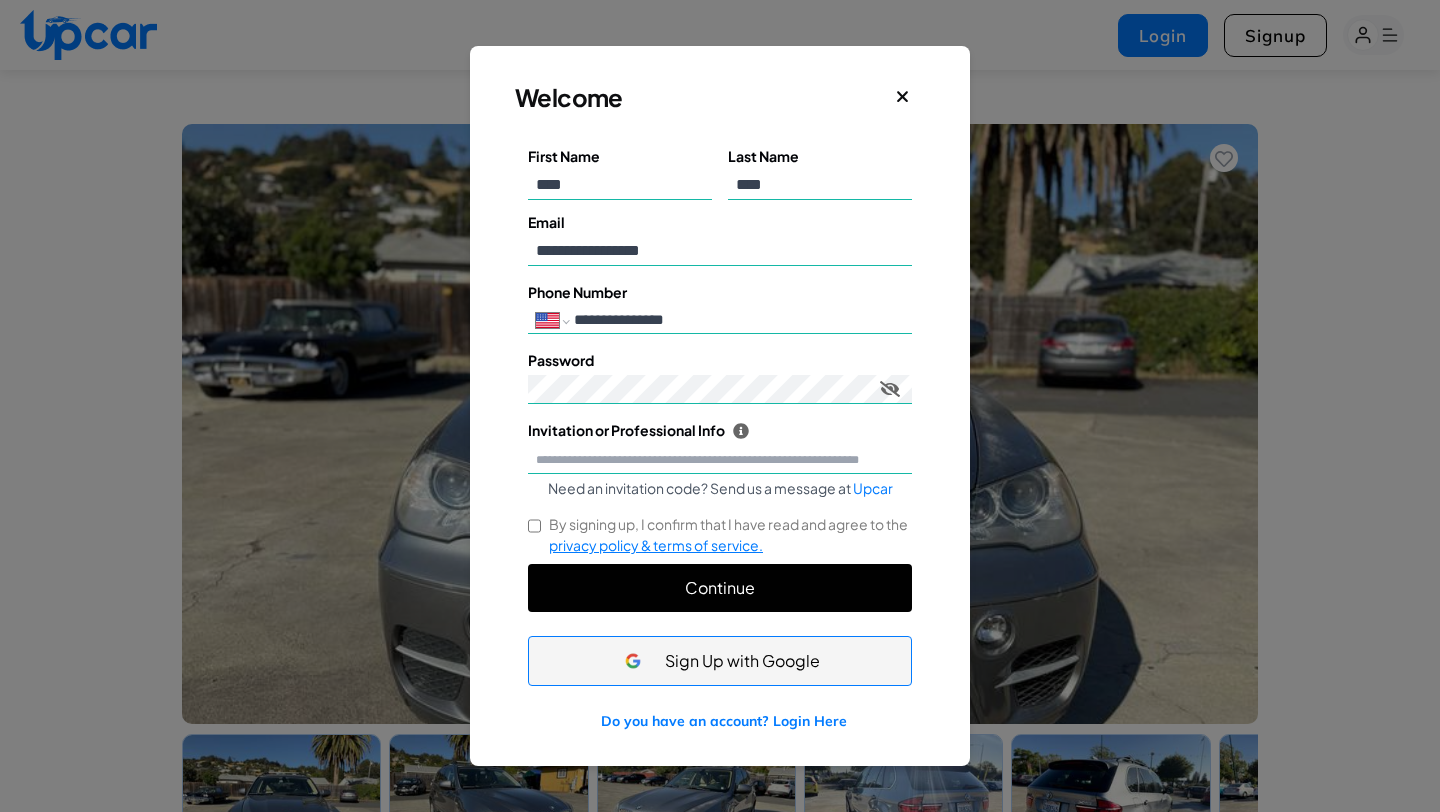 click on "Continue" at bounding box center [720, 588] 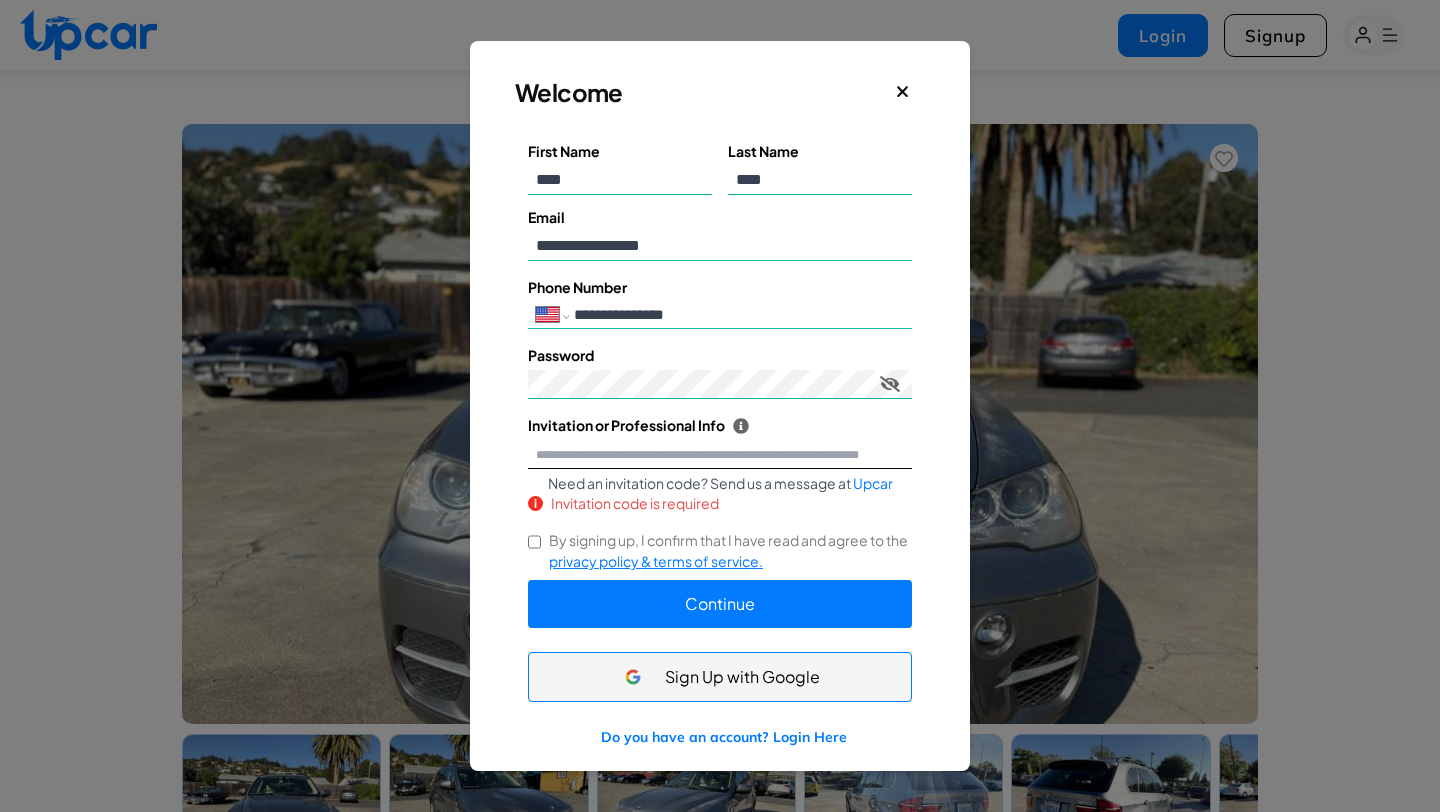 click on "Invitation or Professional Info Upcar is a community exclusively for verified professionals. To join please provide an invitation code or your work email or a link to your professional website." at bounding box center [720, 454] 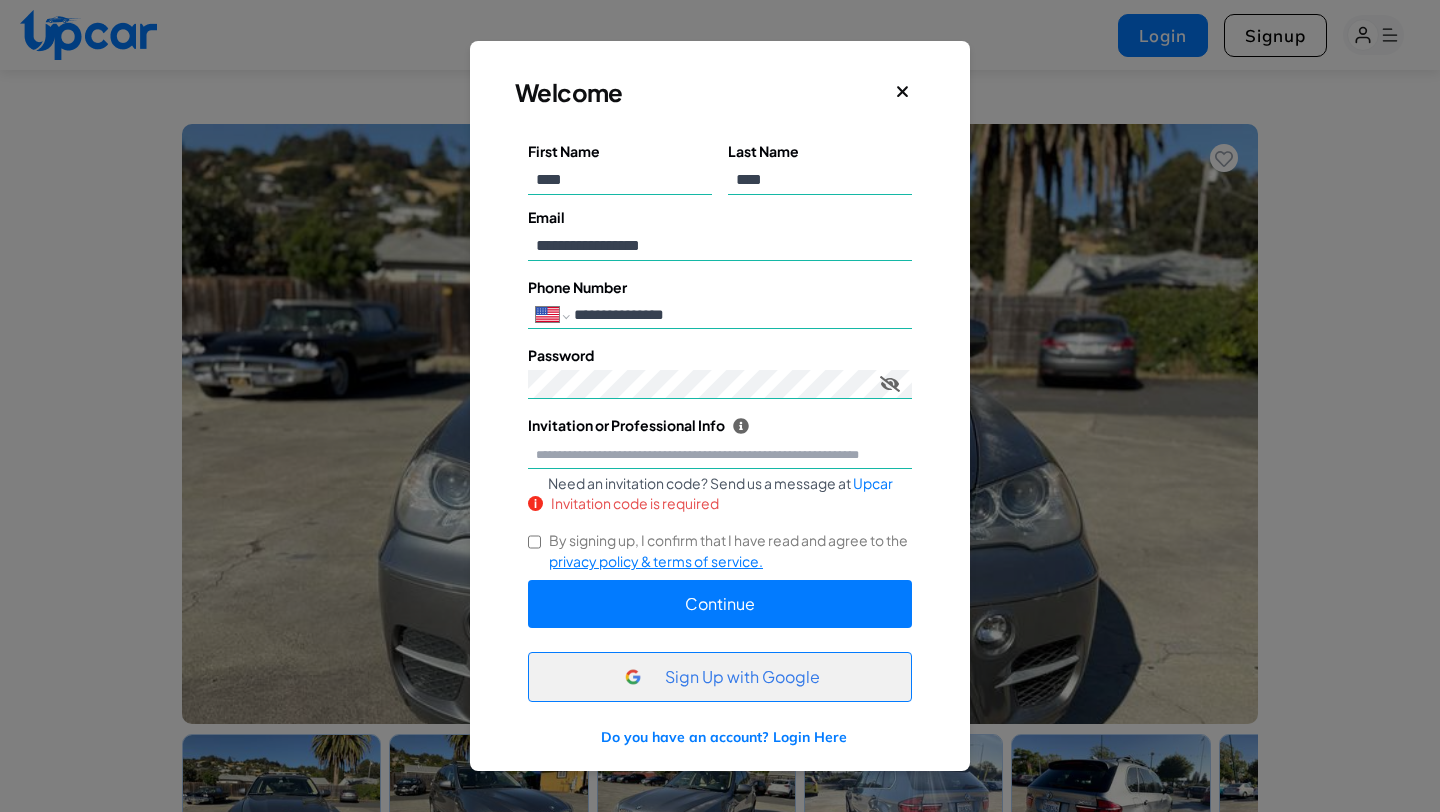 click on "Sign Up with Google" at bounding box center (720, 677) 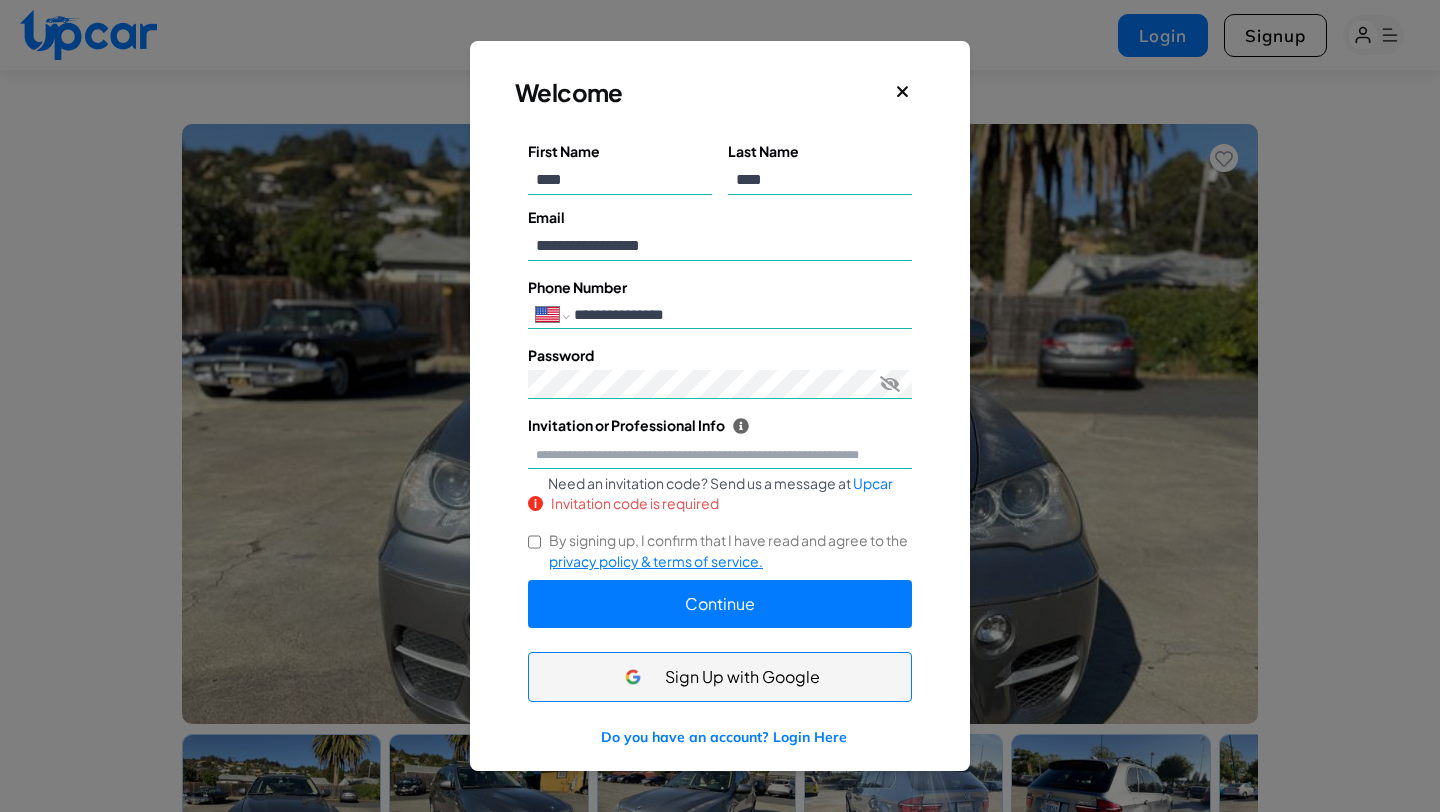 click on "Need an invitation code? Send us a message at   Upcar" at bounding box center [720, 483] 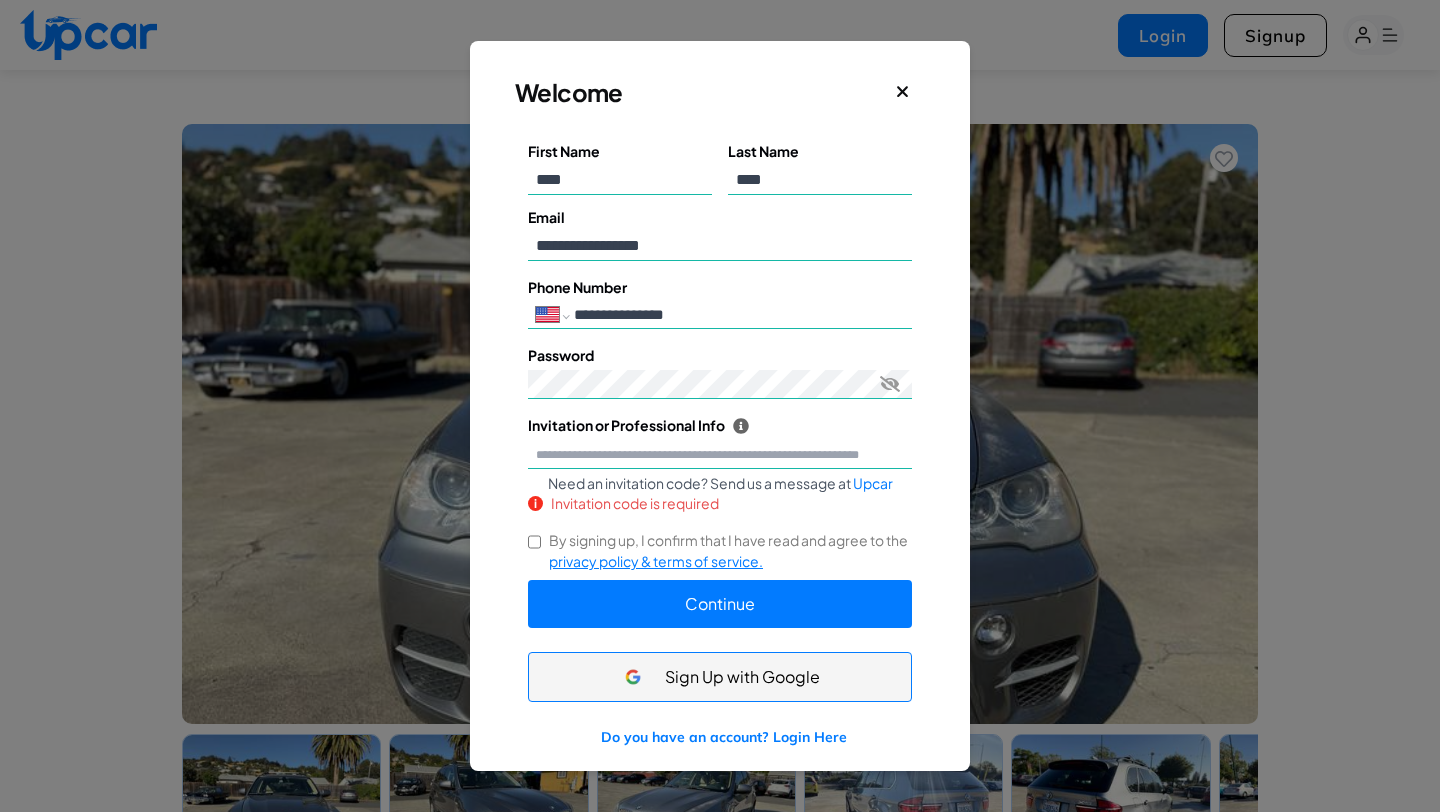 click on "Invitation or Professional Info Upcar is a community exclusively for verified professionals. To join please provide an invitation code or your work email or a link to your professional website. Need an invitation code? Send us a message at   Upcar i Invitation code is required" at bounding box center (720, 464) 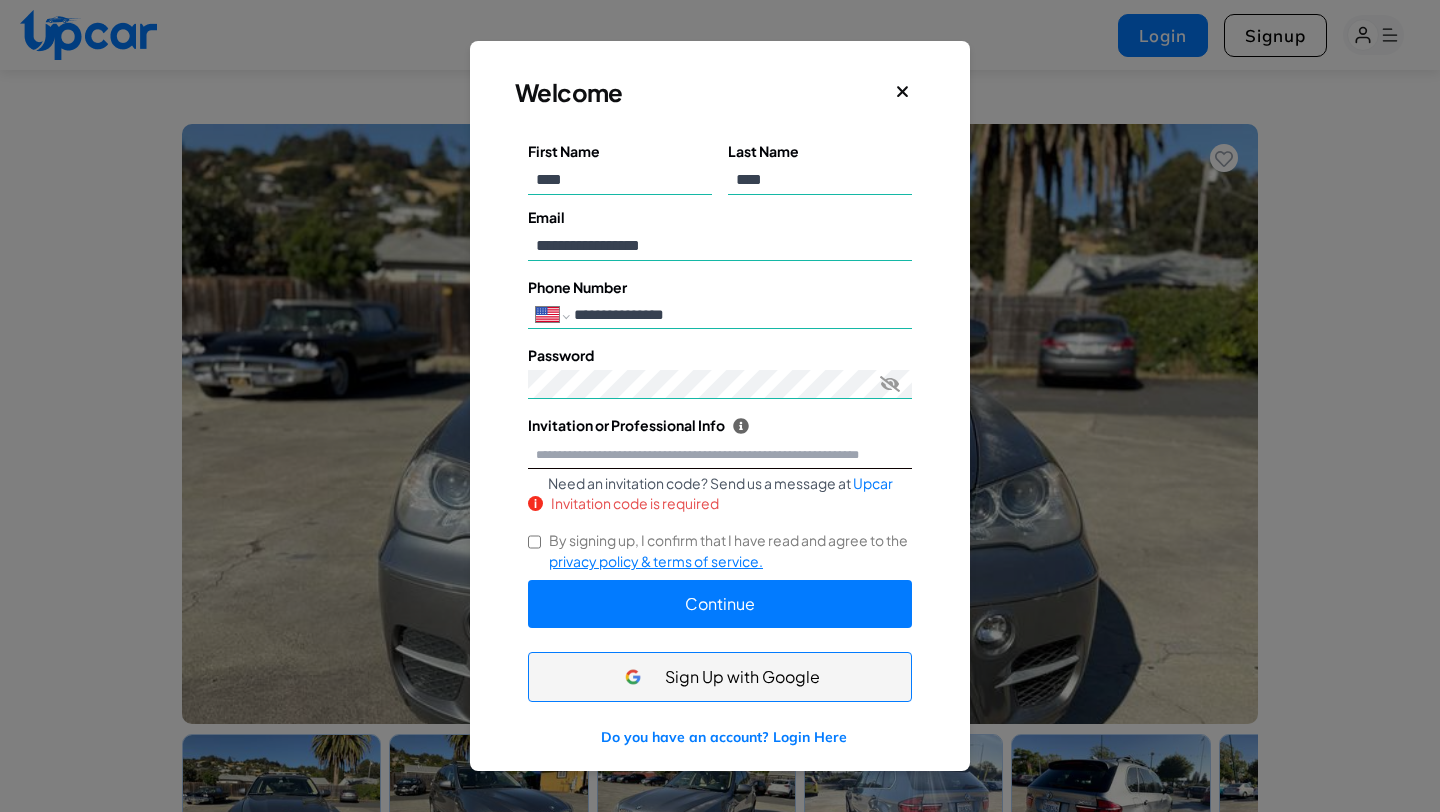 click on "Invitation or Professional Info Upcar is a community exclusively for verified professionals. To join please provide an invitation code or your work email or a link to your professional website." at bounding box center (720, 454) 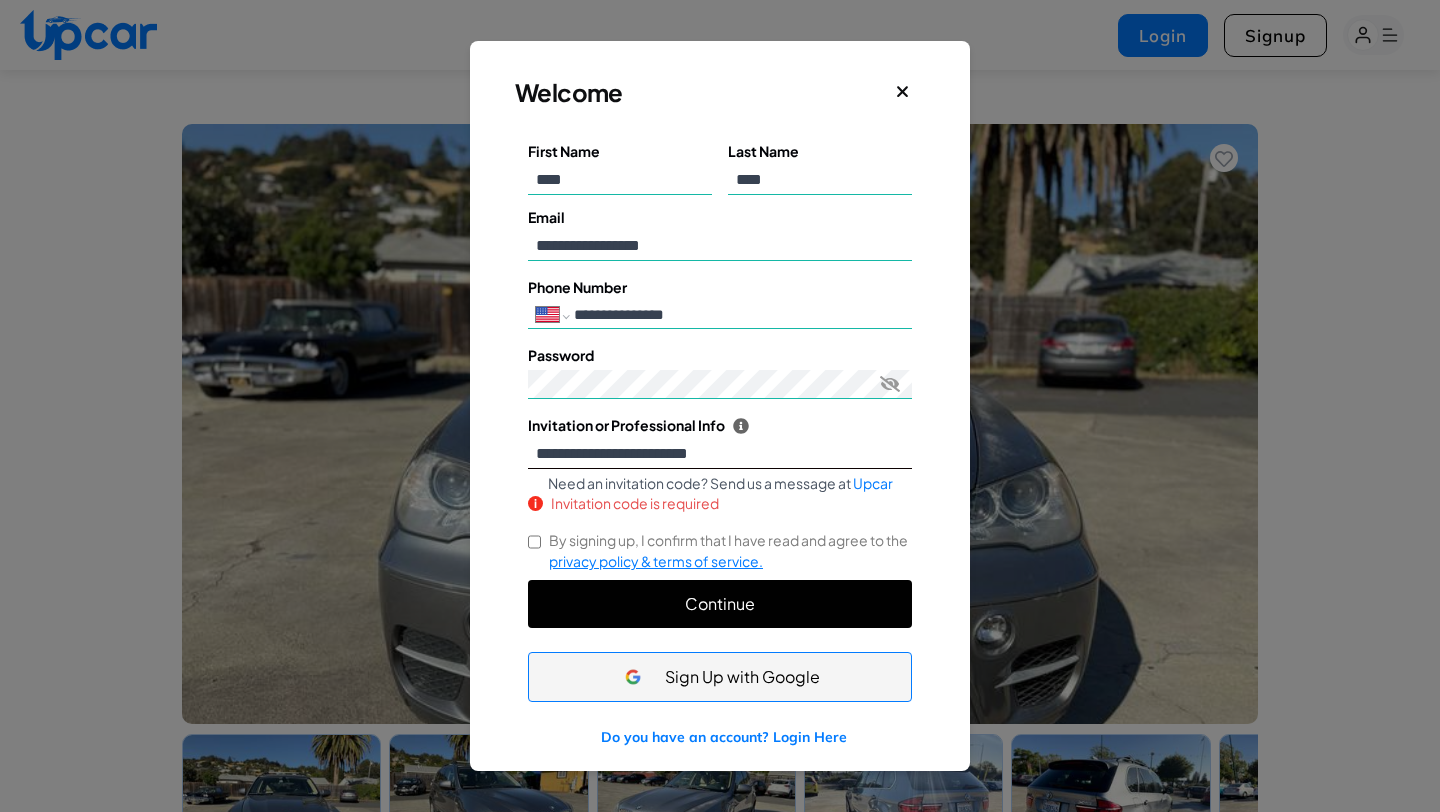 type on "**********" 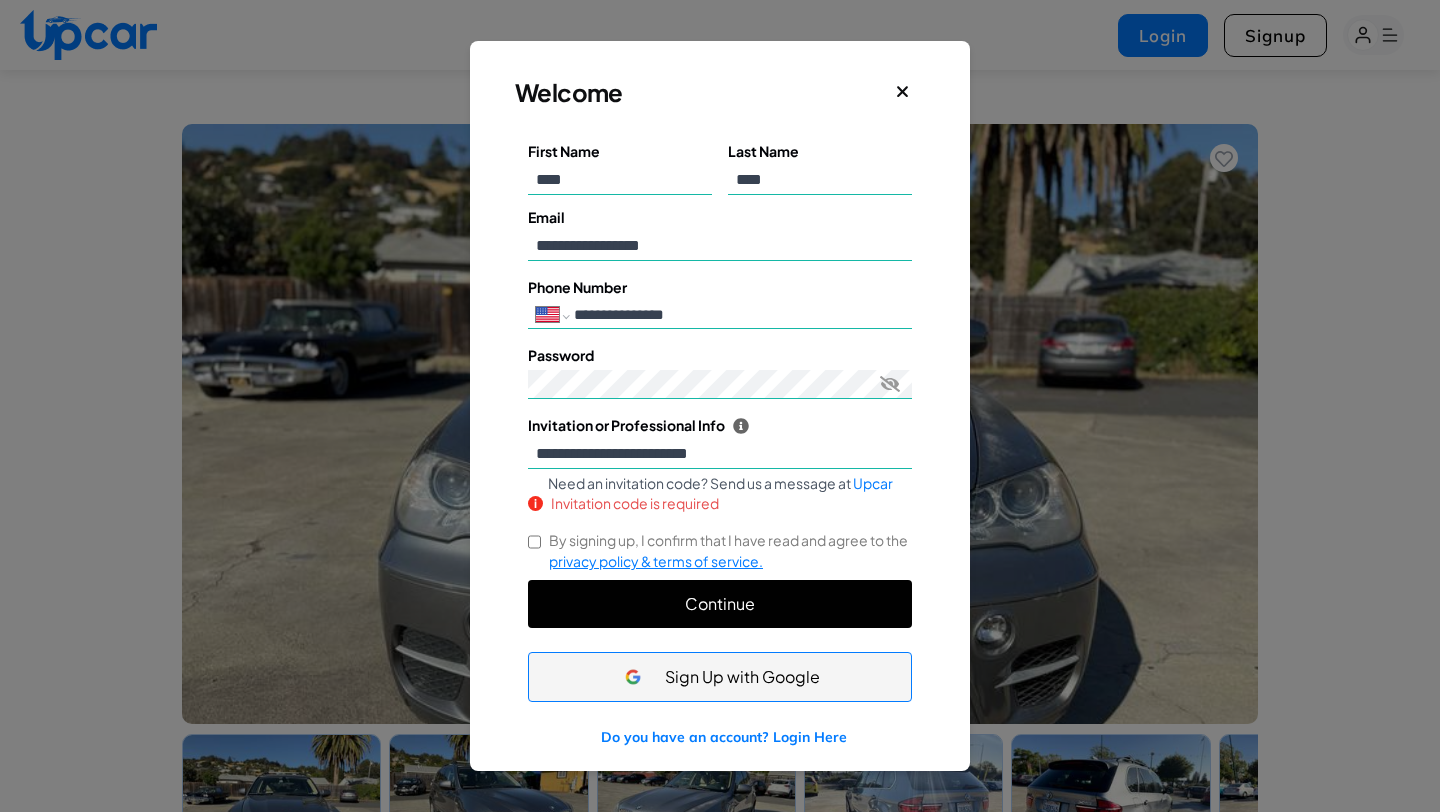 click on "Continue" at bounding box center (720, 604) 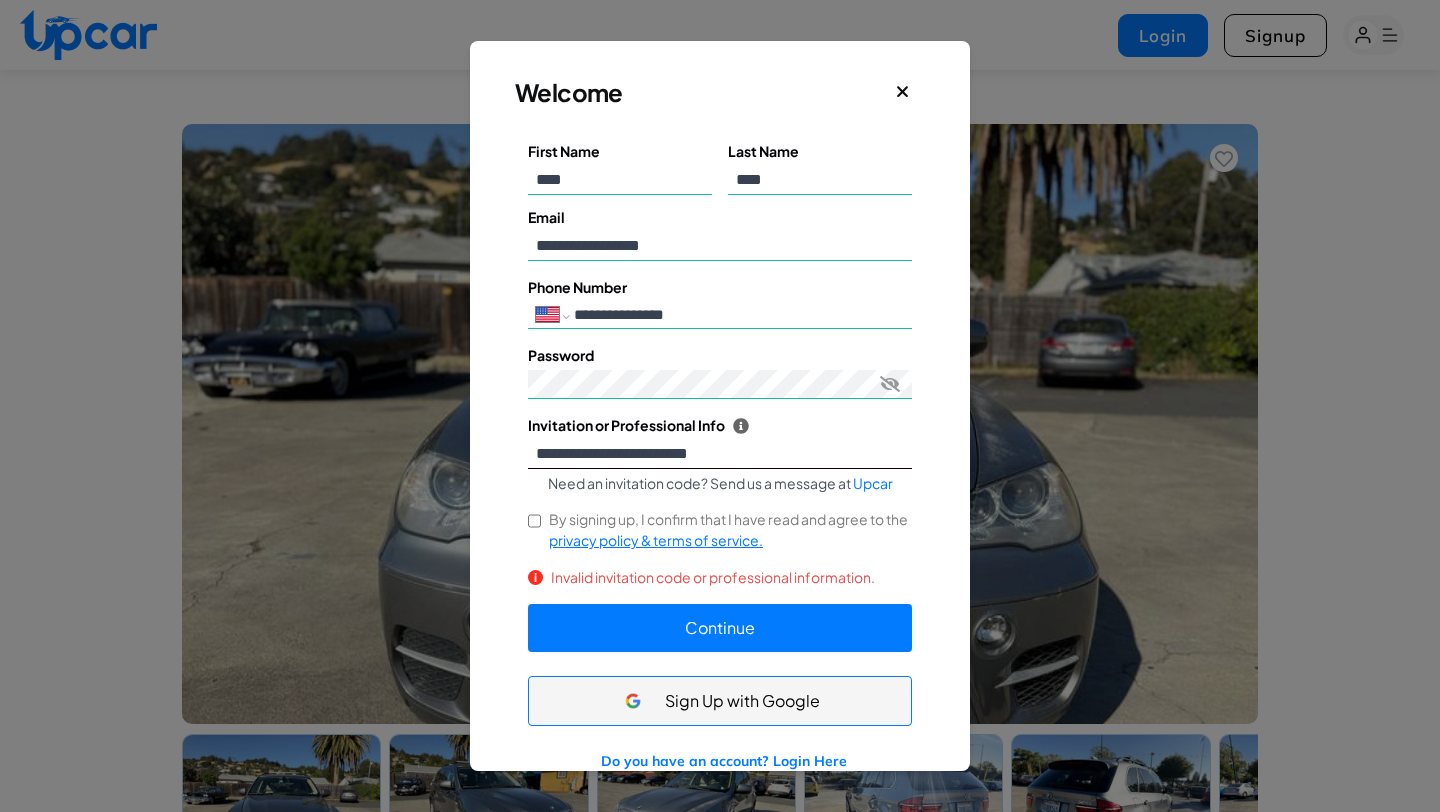 click on "**********" at bounding box center (720, 454) 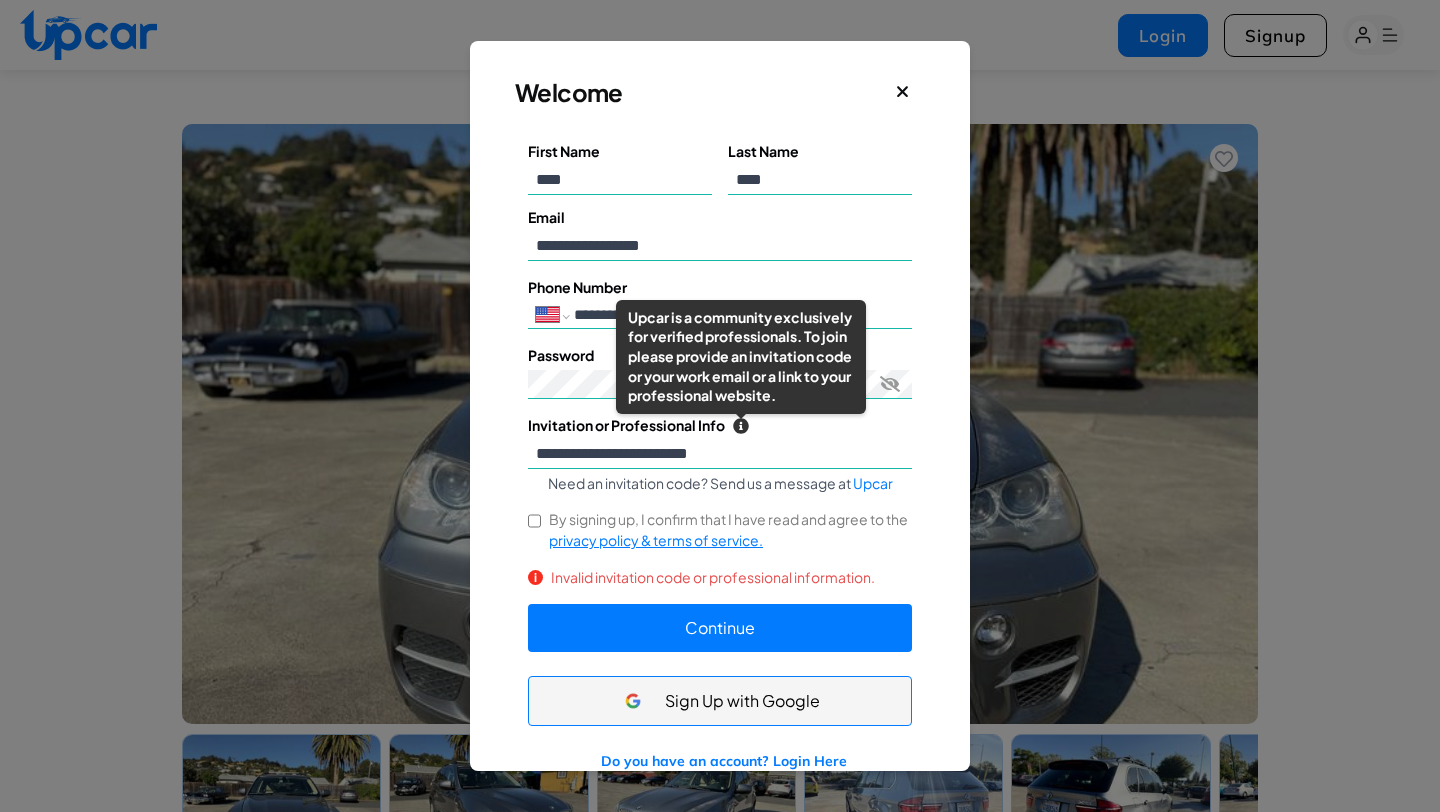 click 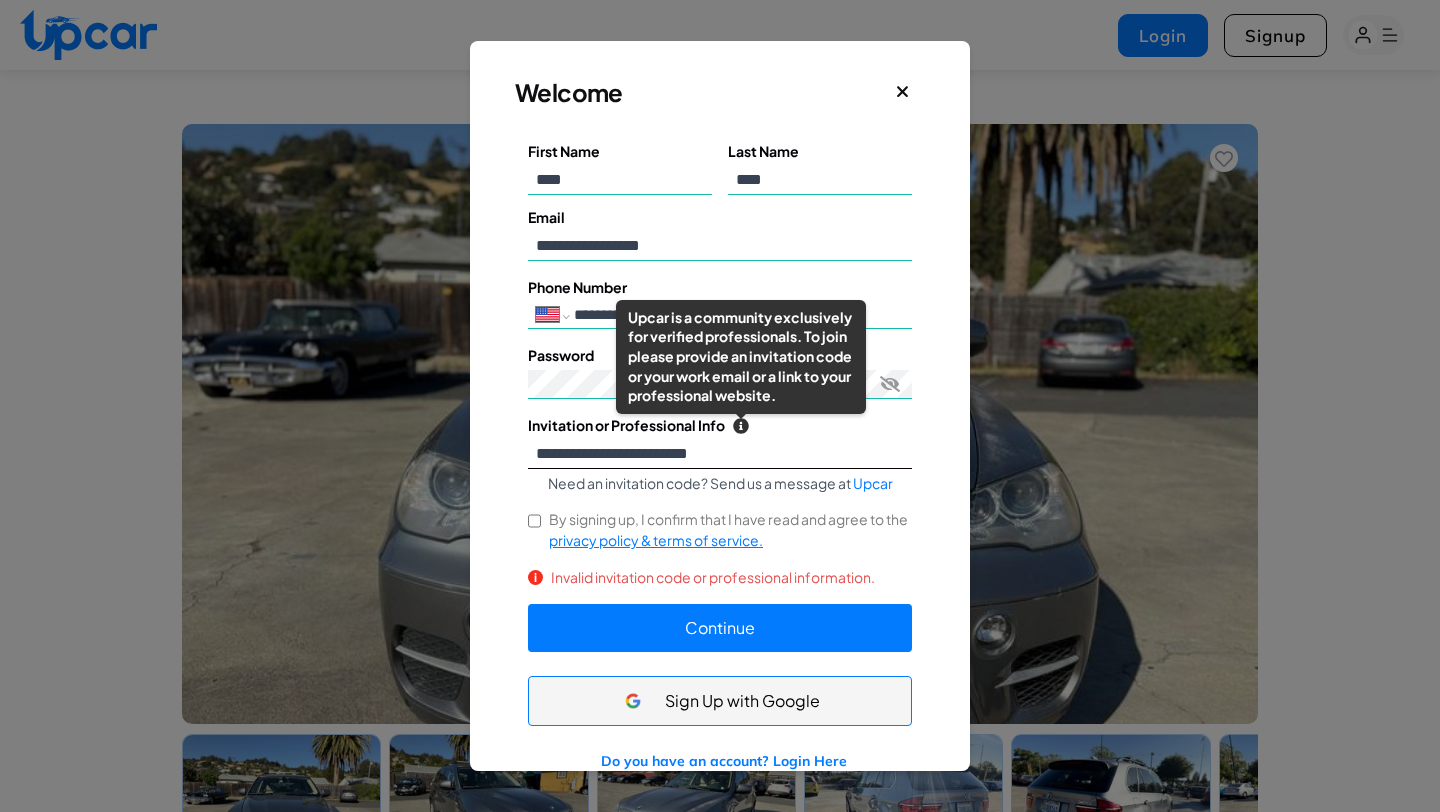 click on "**********" at bounding box center (720, 454) 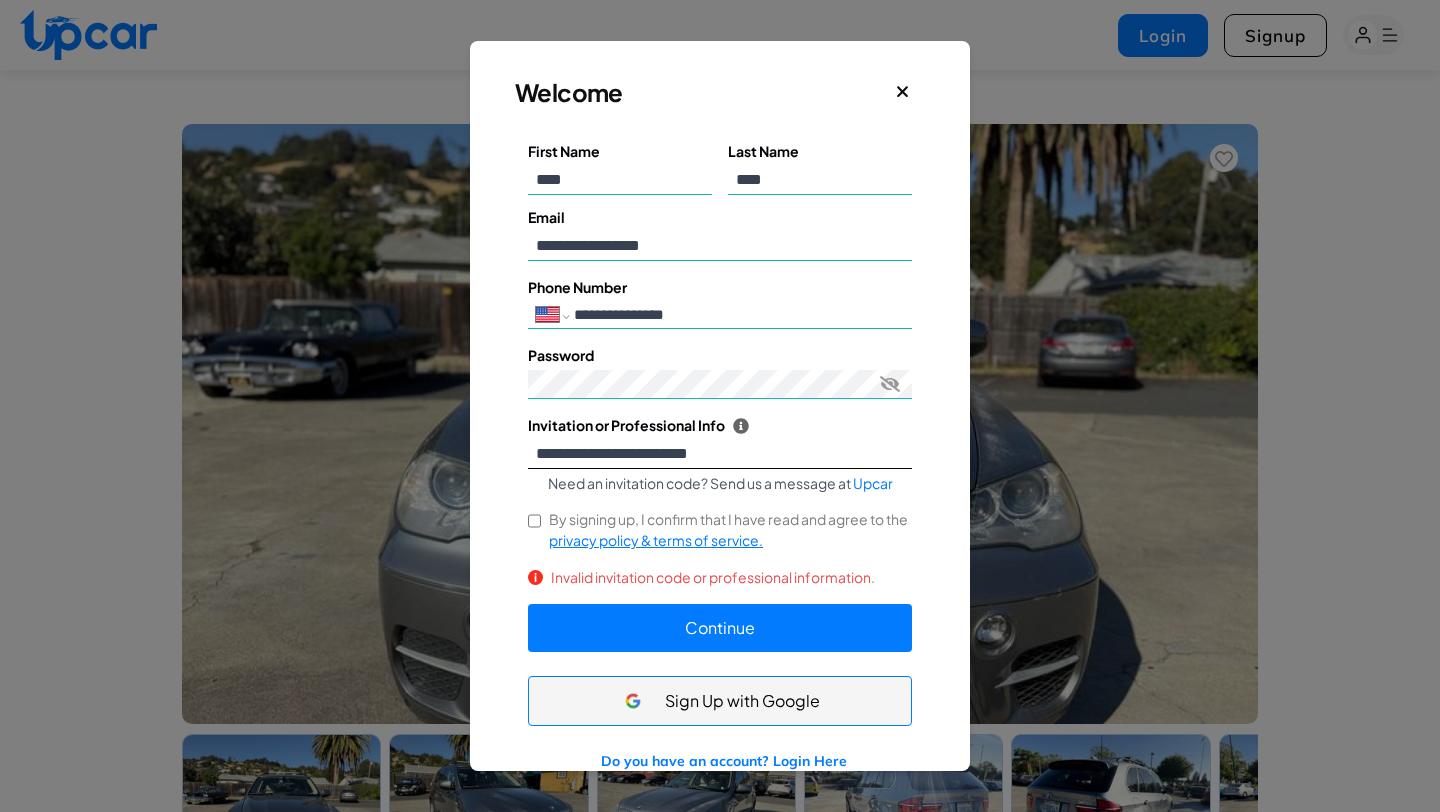 click on "**********" at bounding box center (720, 454) 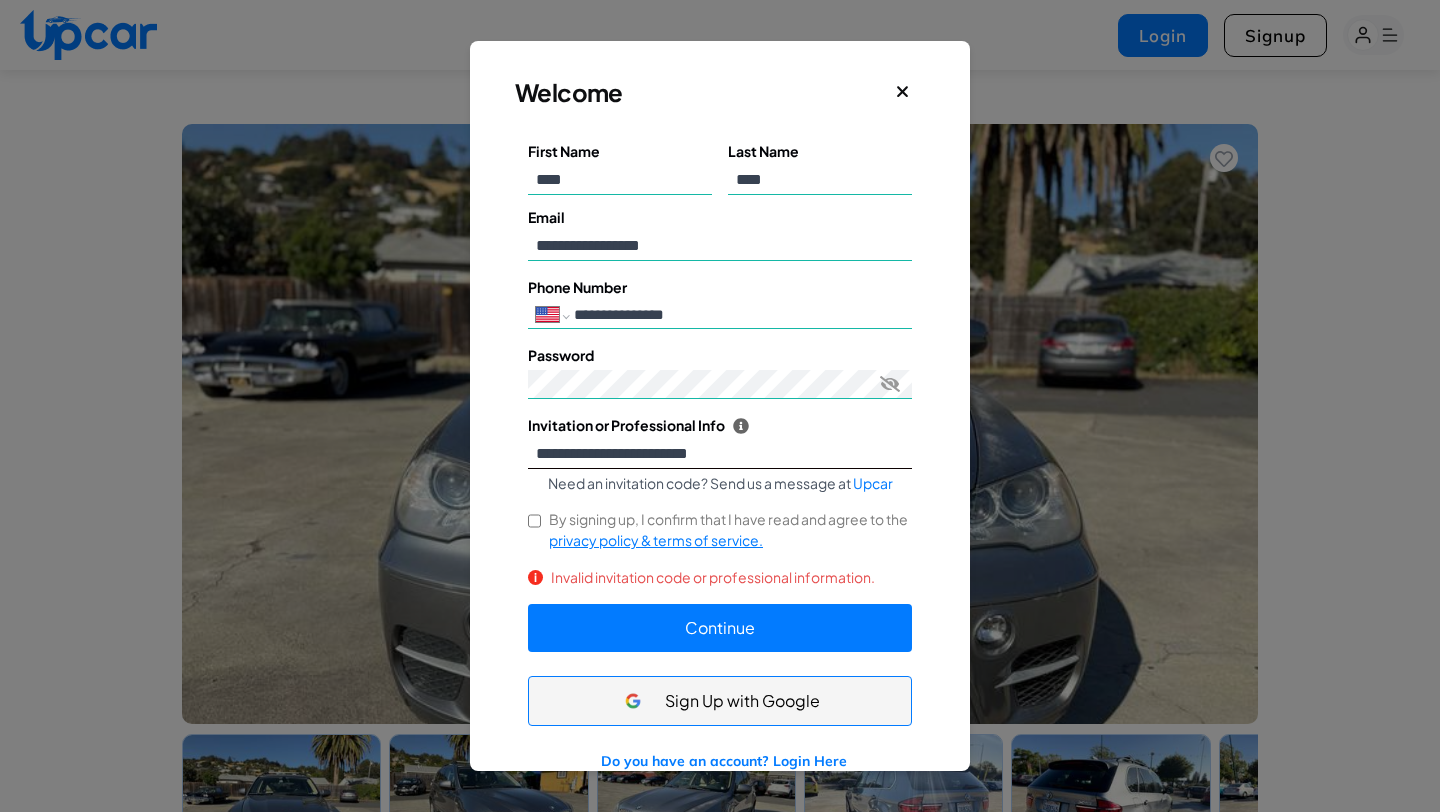 drag, startPoint x: 777, startPoint y: 467, endPoint x: 540, endPoint y: 464, distance: 237.01898 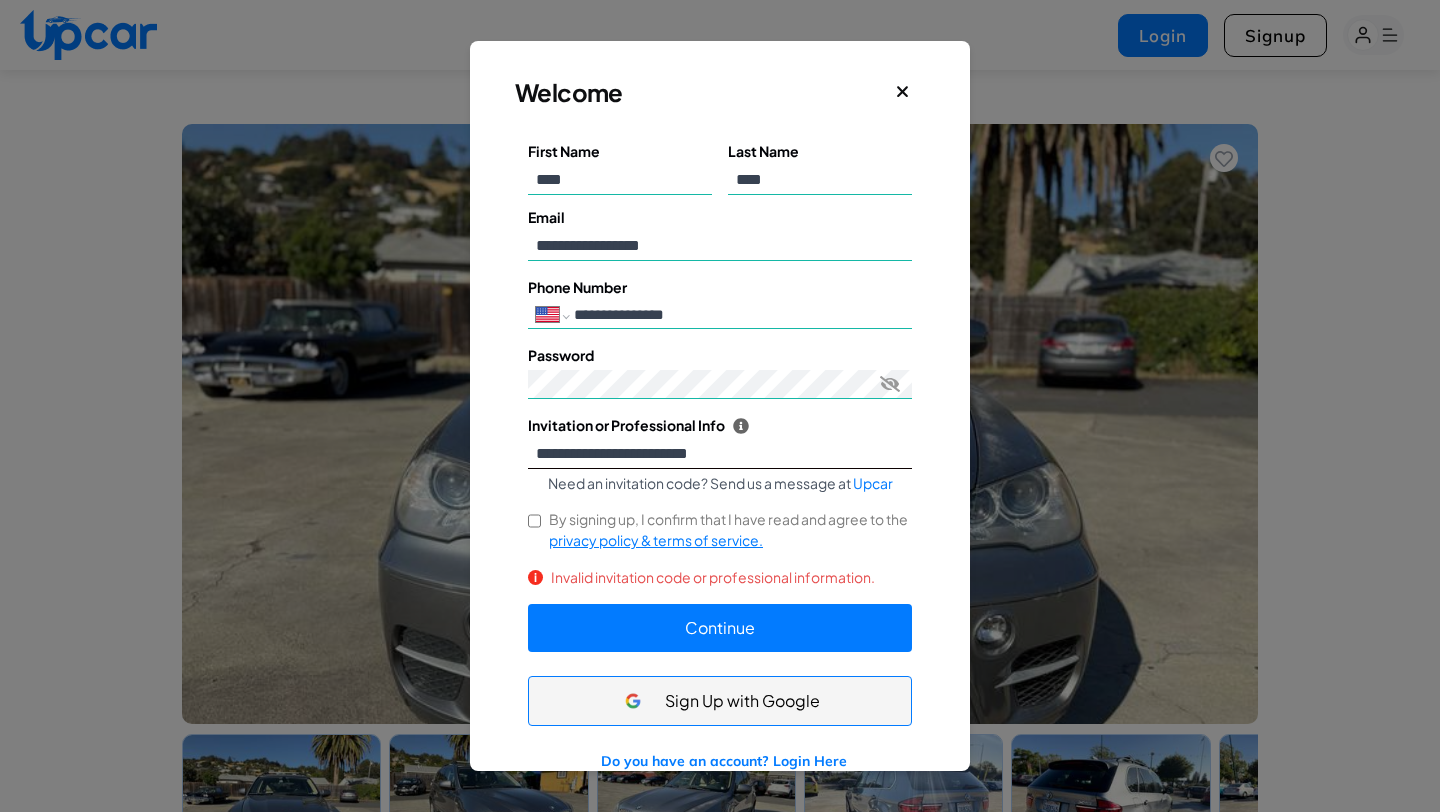 click on "**********" at bounding box center [720, 454] 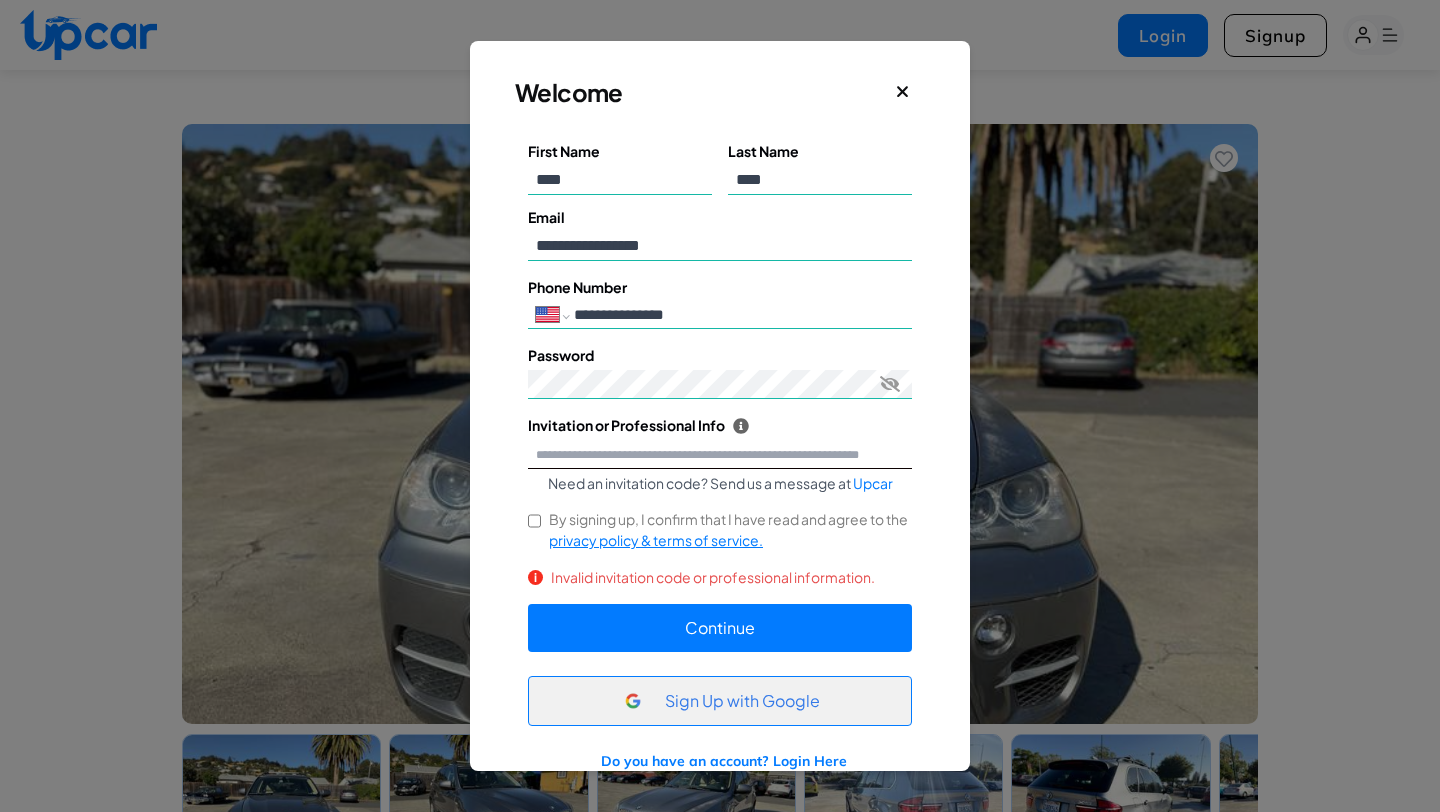 type 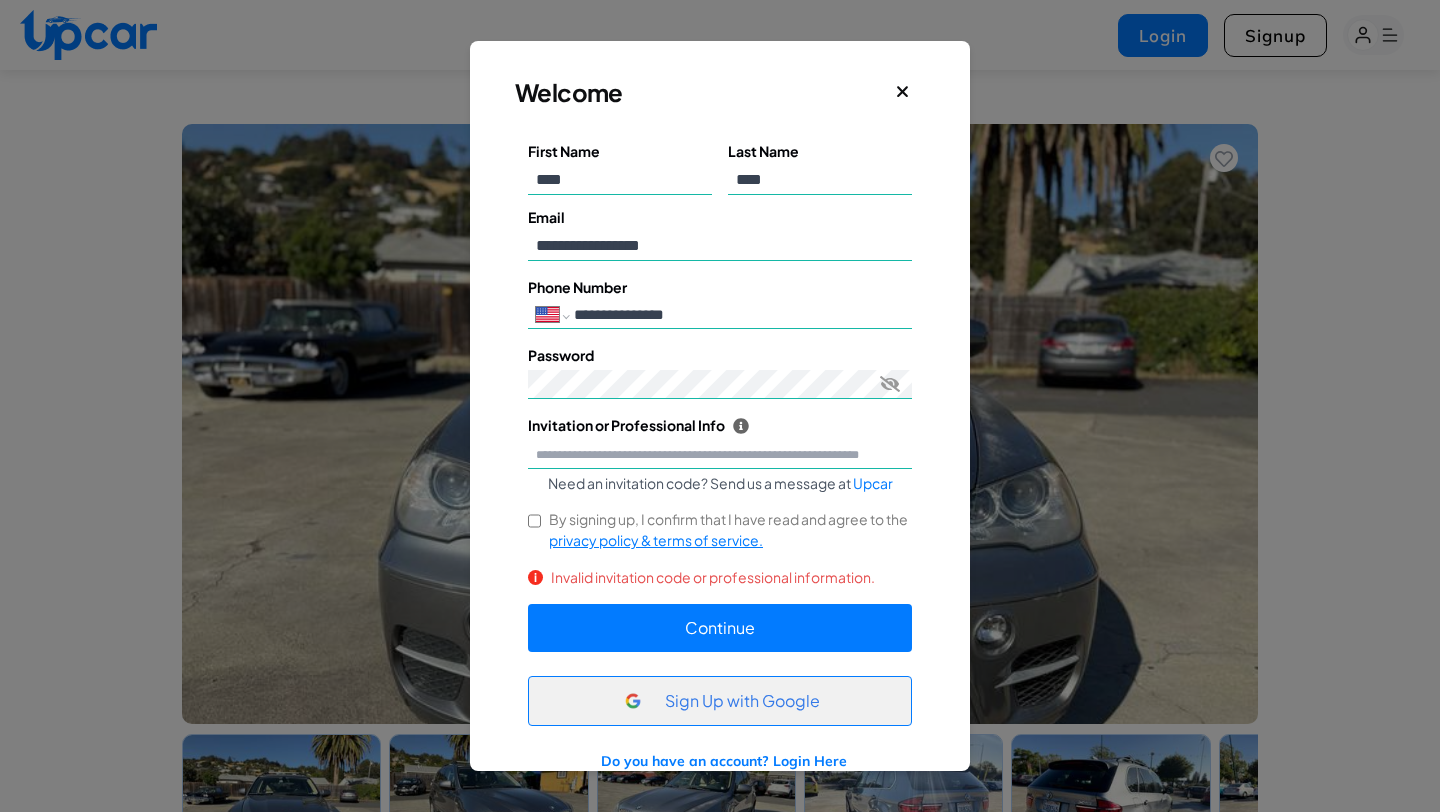 click on "Sign Up with Google" at bounding box center (742, 701) 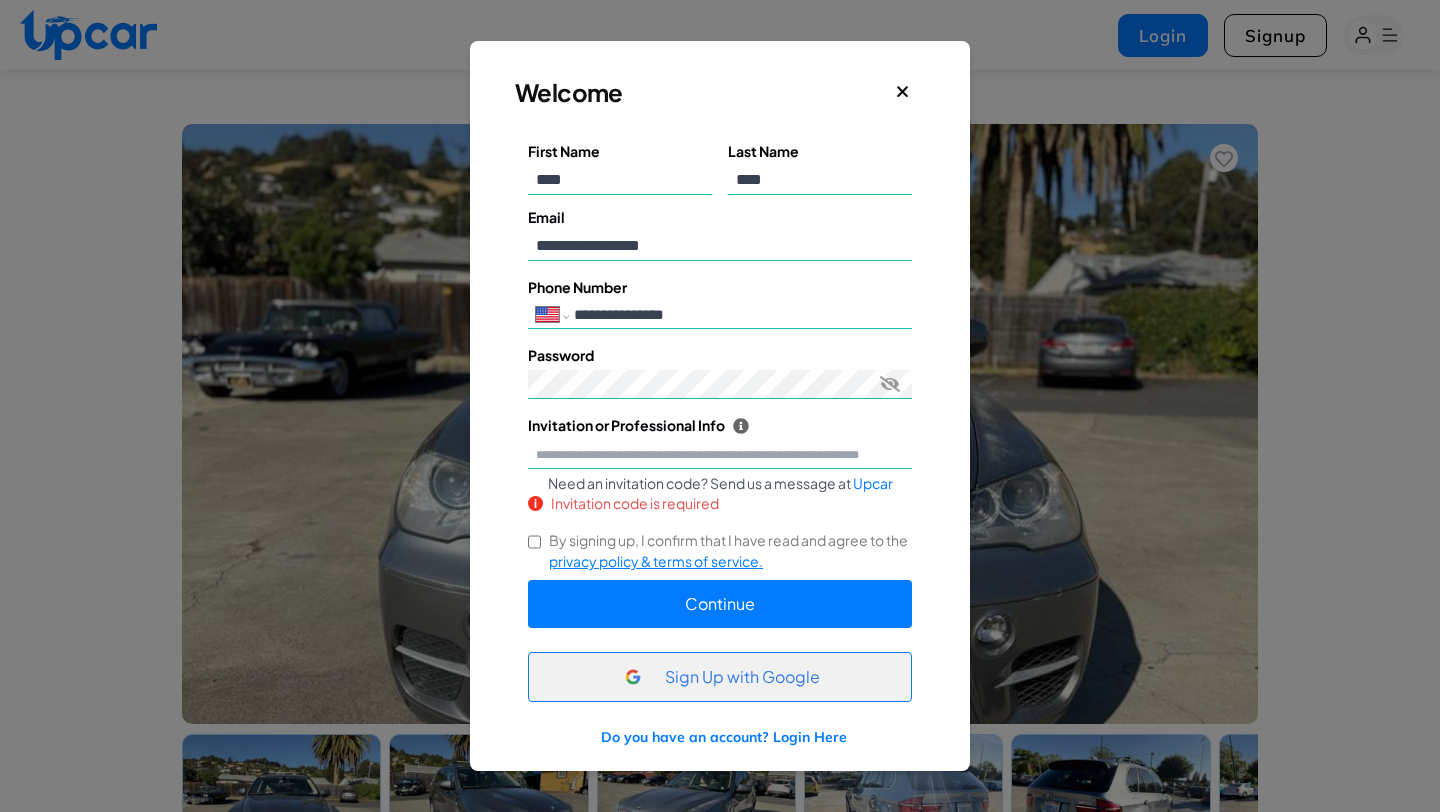 click on "Sign Up with Google" at bounding box center [742, 677] 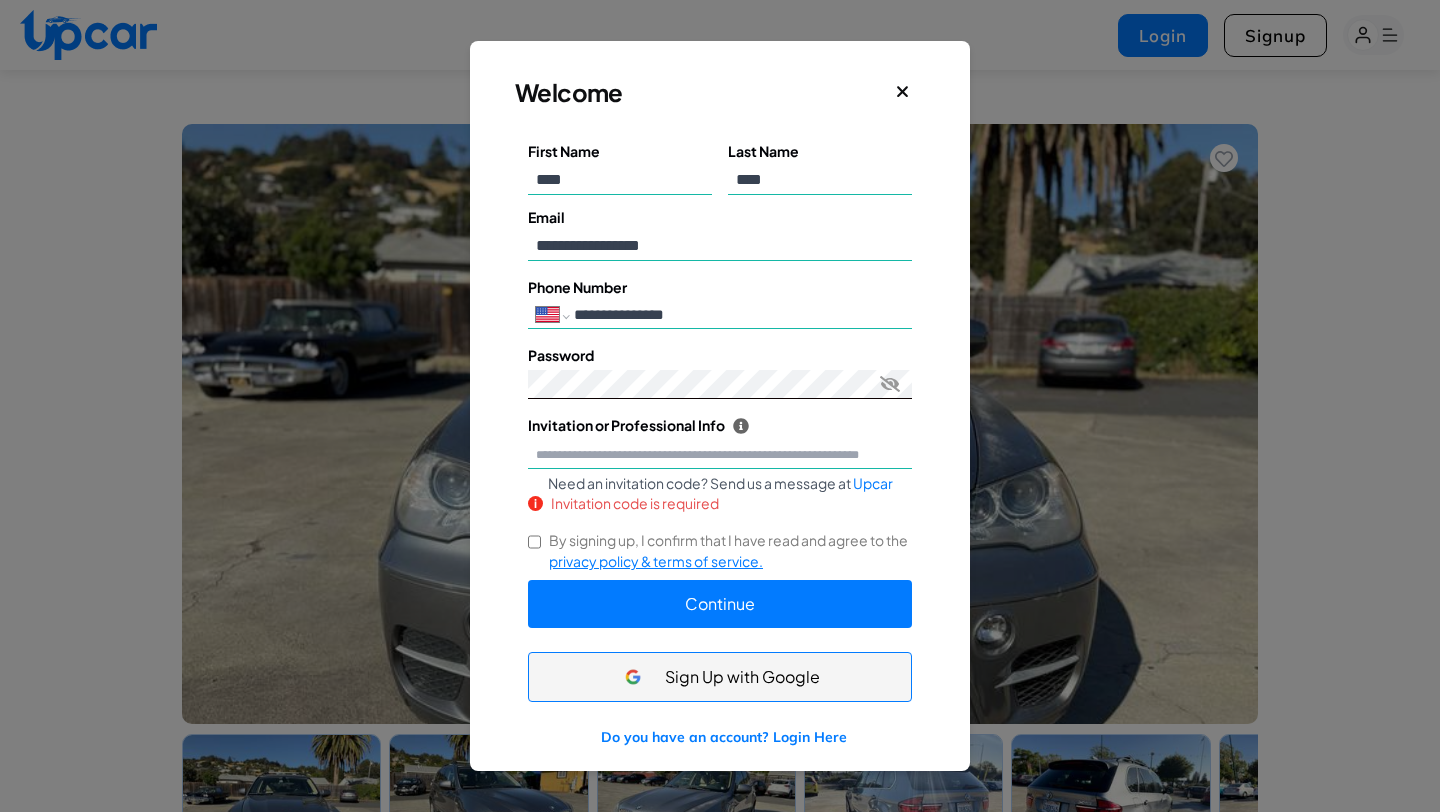click on "**********" at bounding box center [720, 412] 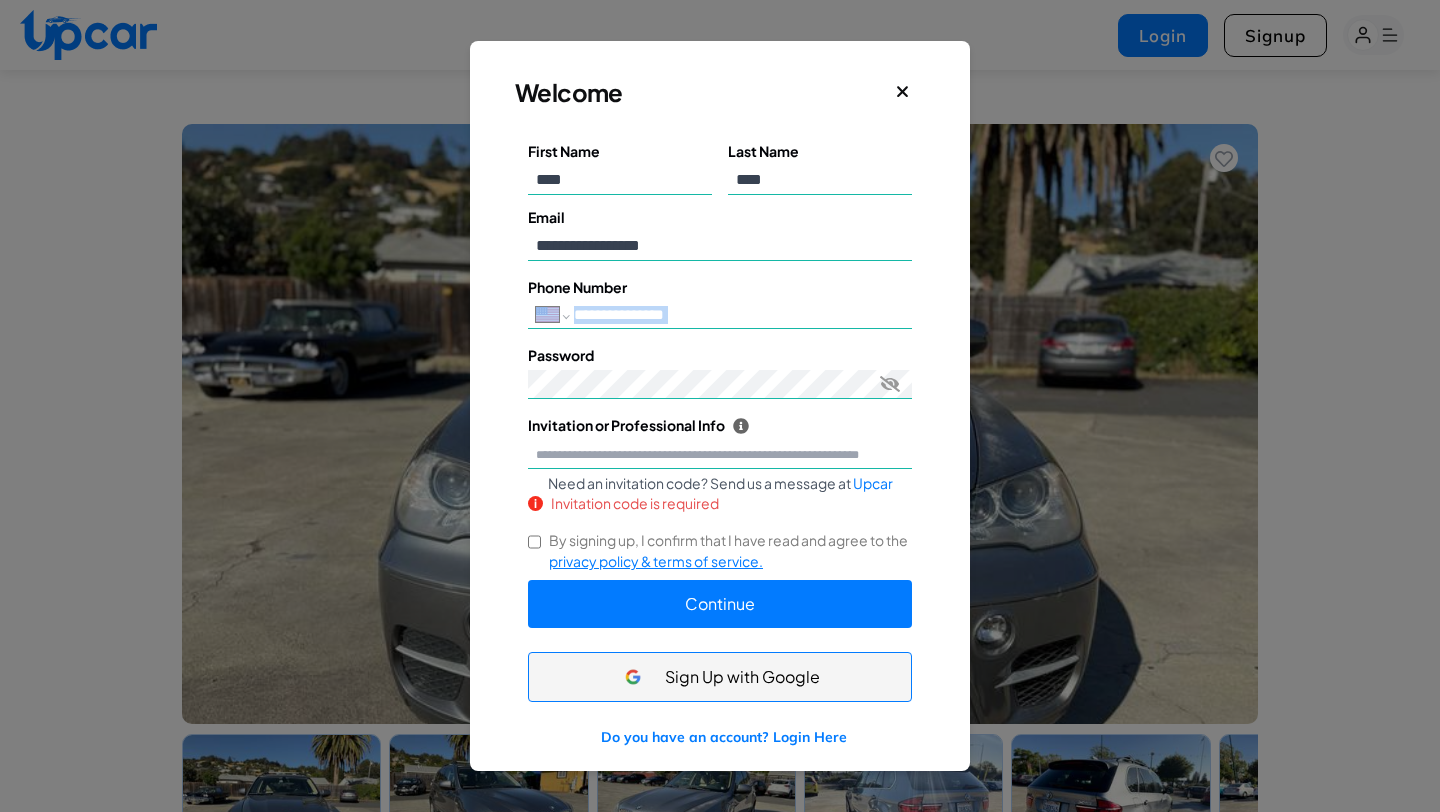 drag, startPoint x: 716, startPoint y: 324, endPoint x: 571, endPoint y: 333, distance: 145.27904 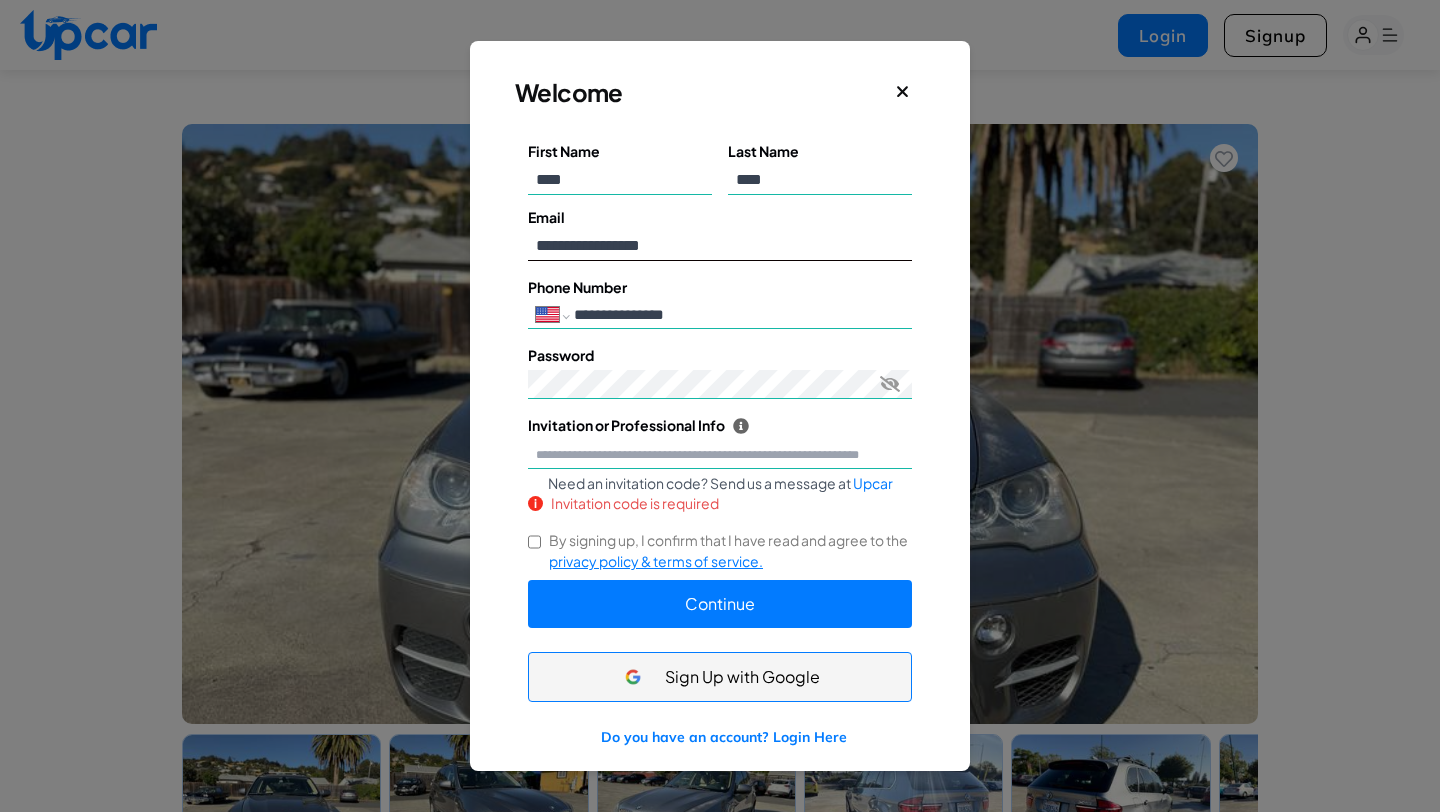 click on "**********" at bounding box center (720, 246) 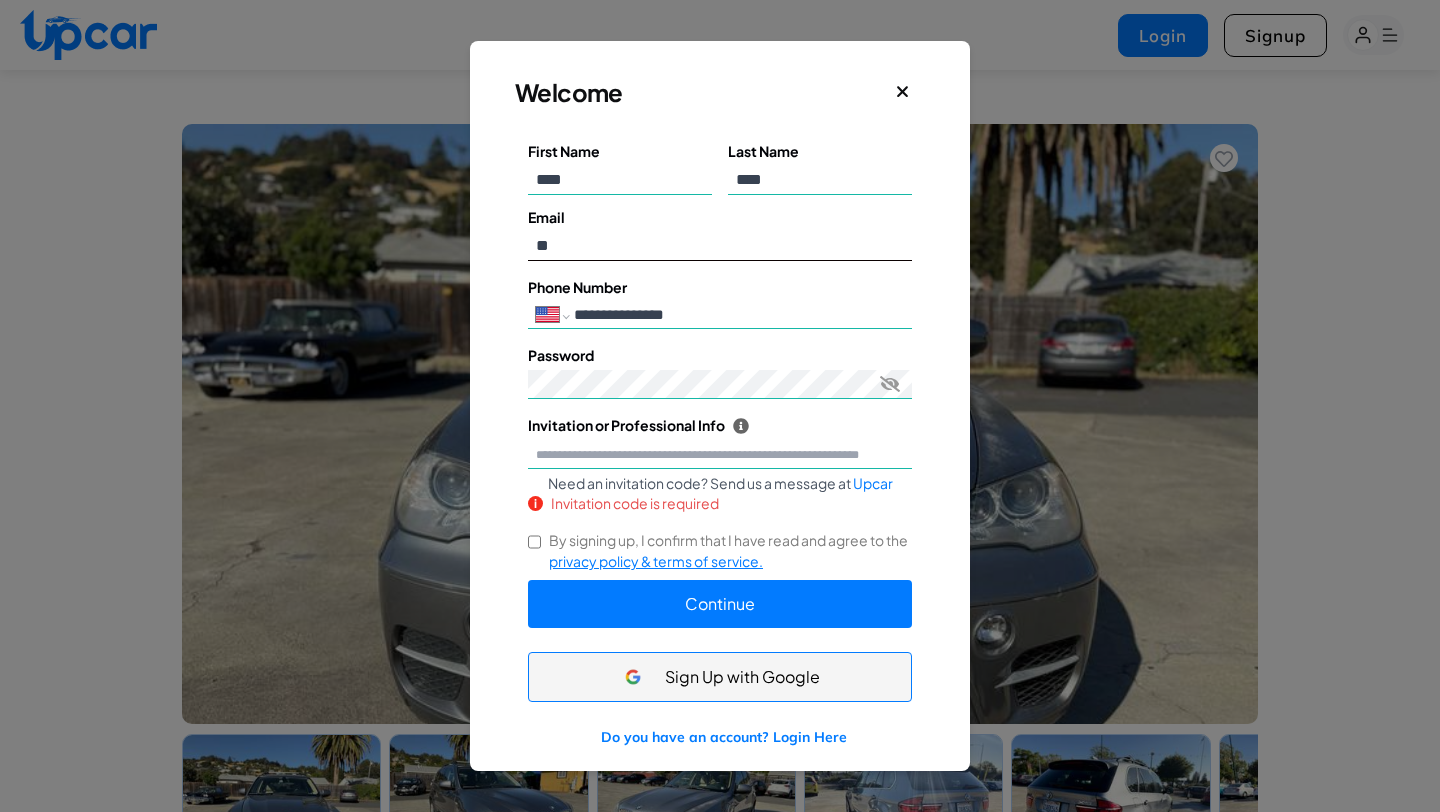 type on "*" 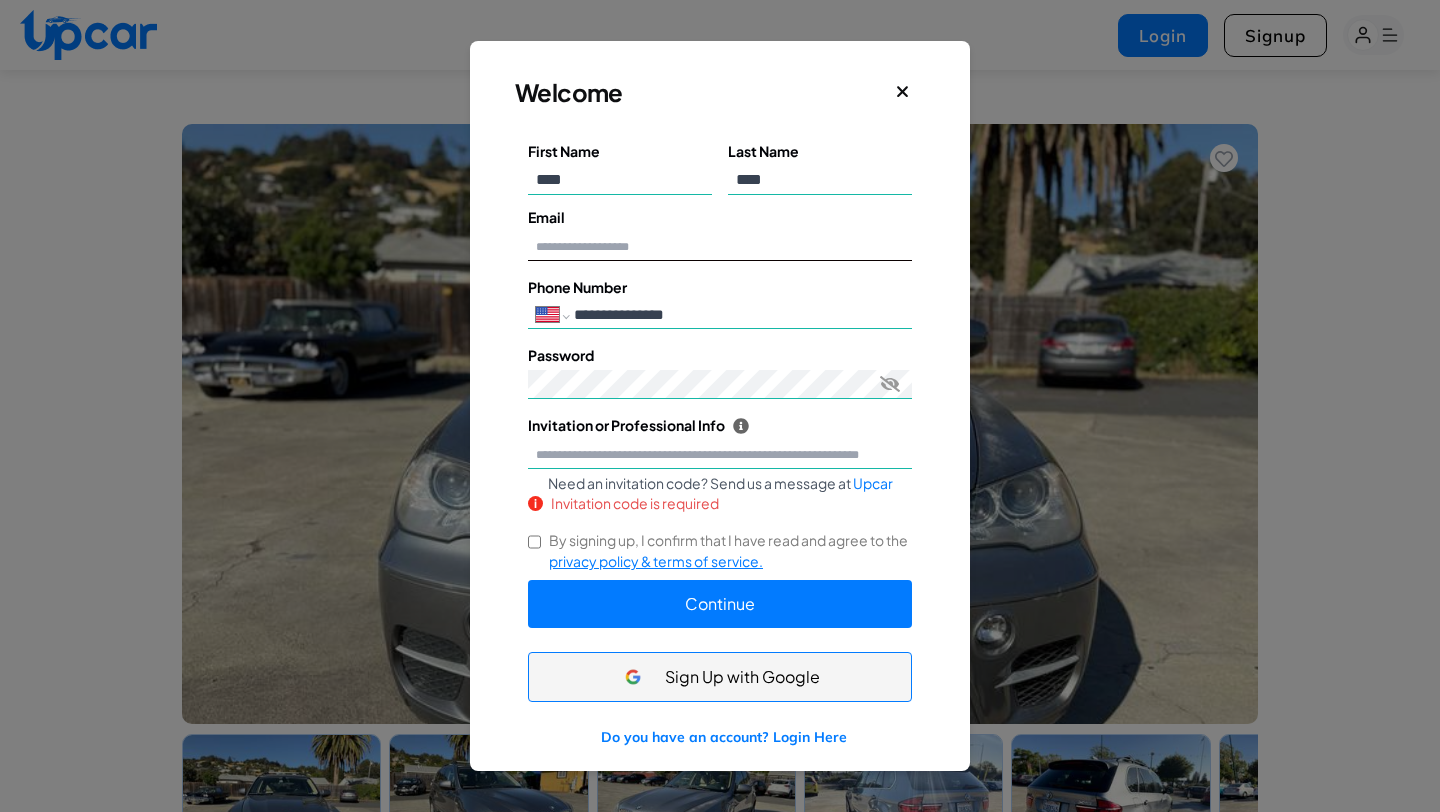 type 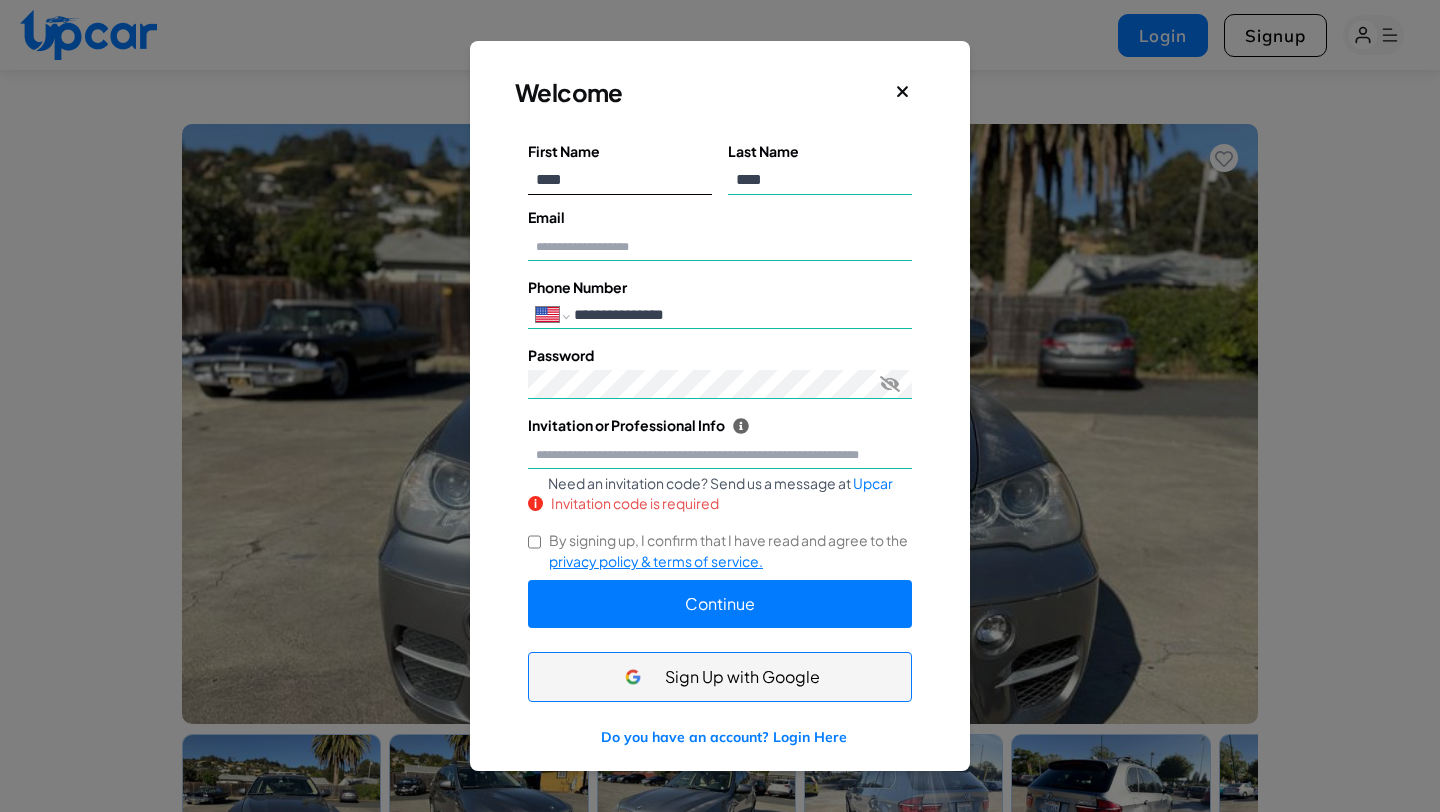 drag, startPoint x: 592, startPoint y: 185, endPoint x: 526, endPoint y: 188, distance: 66.068146 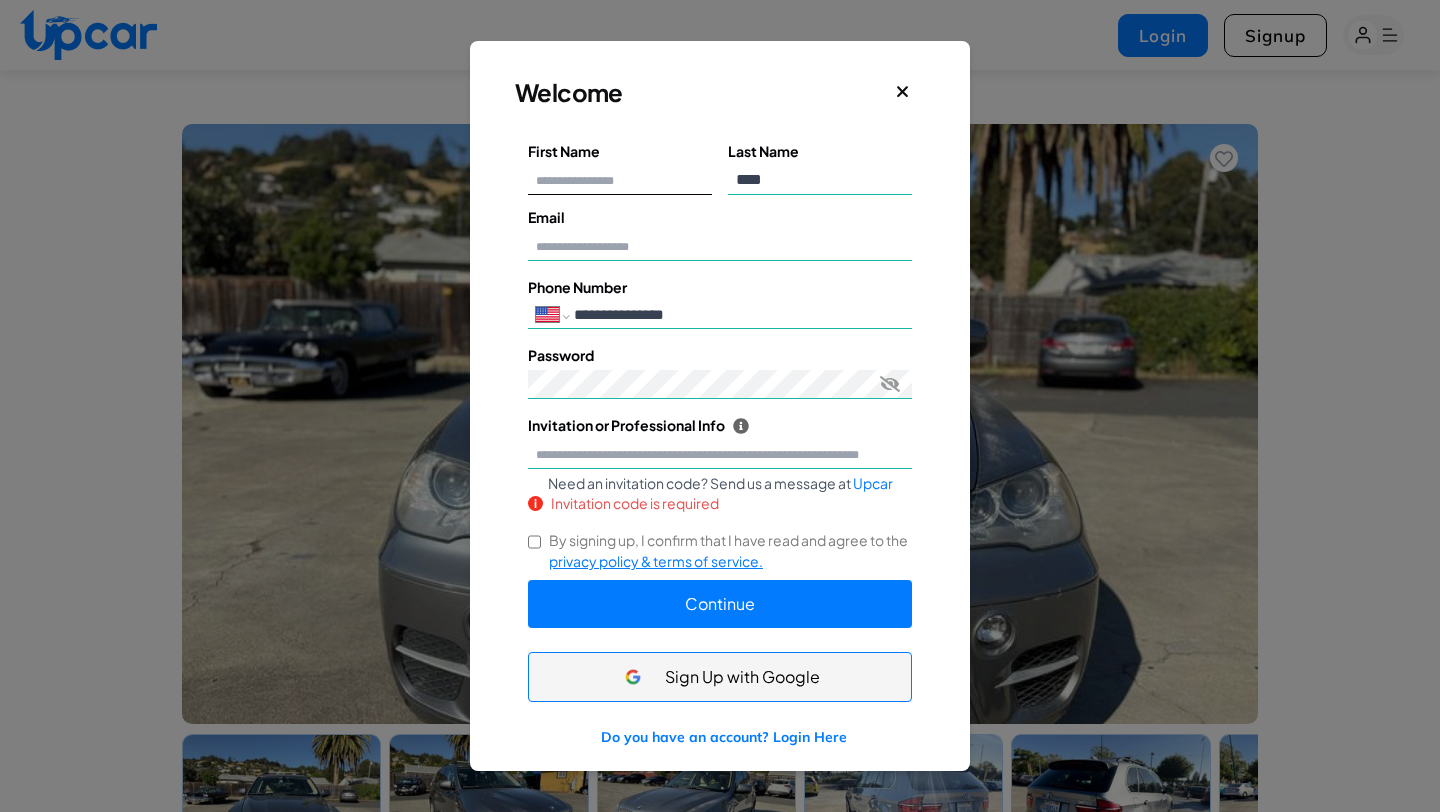 type 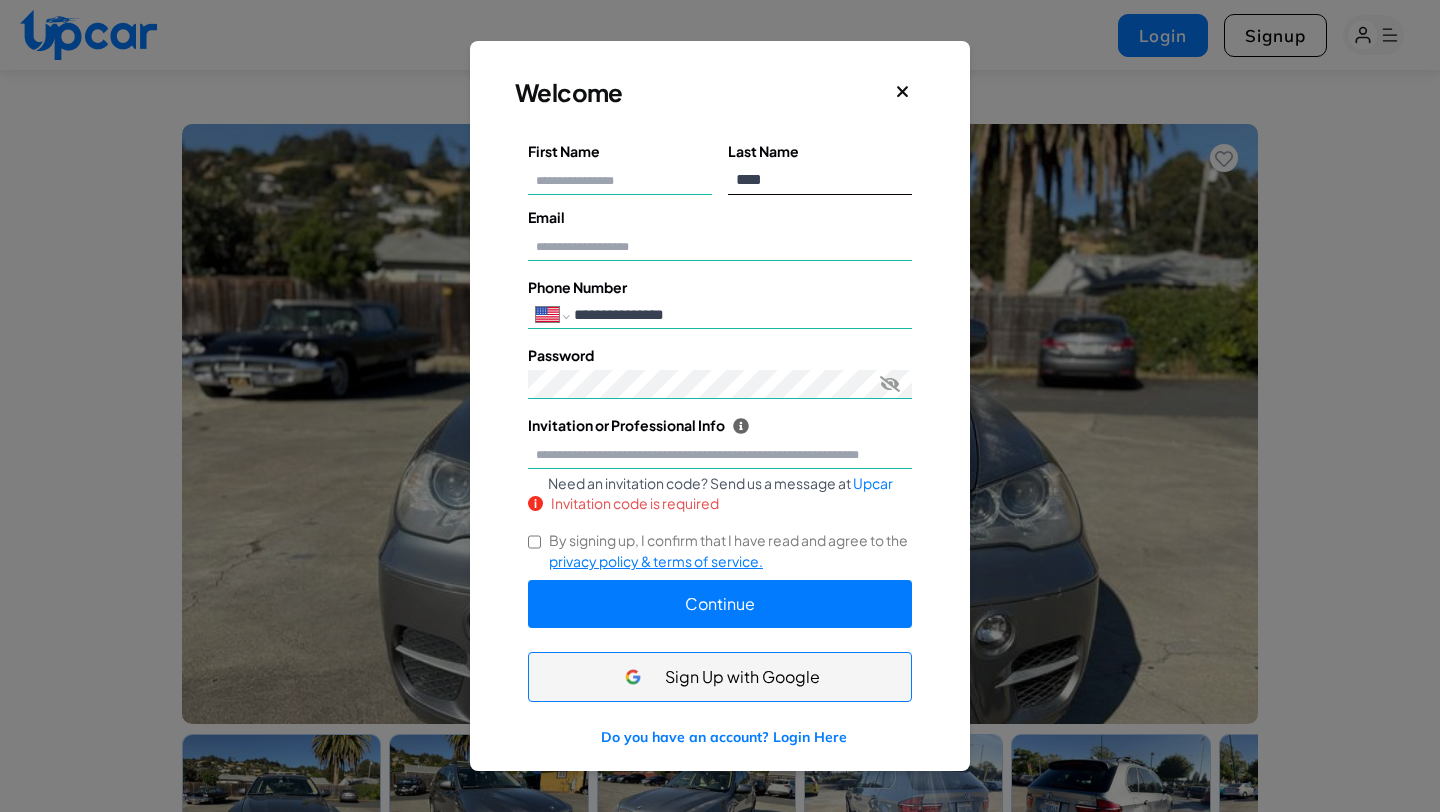 drag, startPoint x: 787, startPoint y: 174, endPoint x: 723, endPoint y: 183, distance: 64.629715 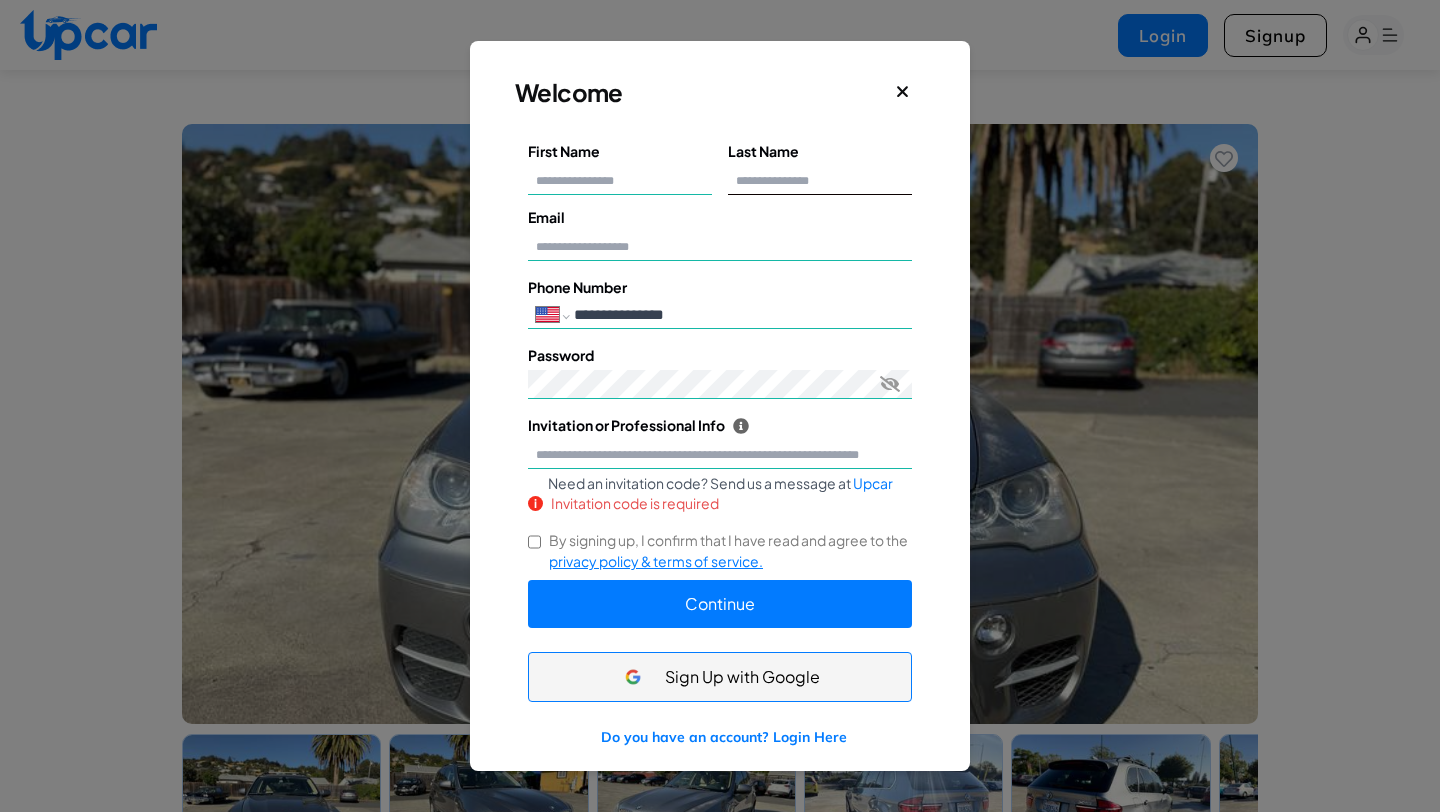 type 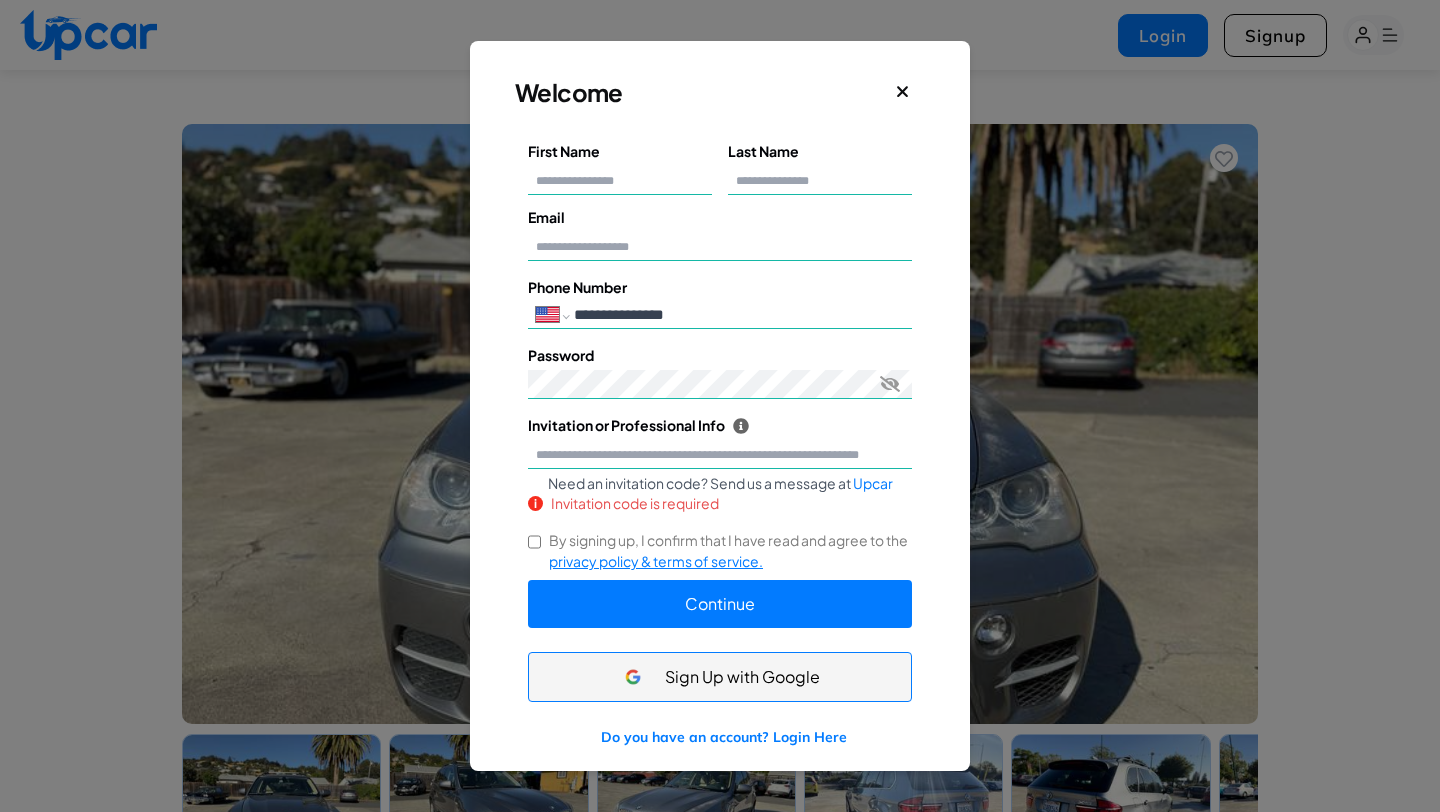 drag, startPoint x: 718, startPoint y: 314, endPoint x: 571, endPoint y: 313, distance: 147.0034 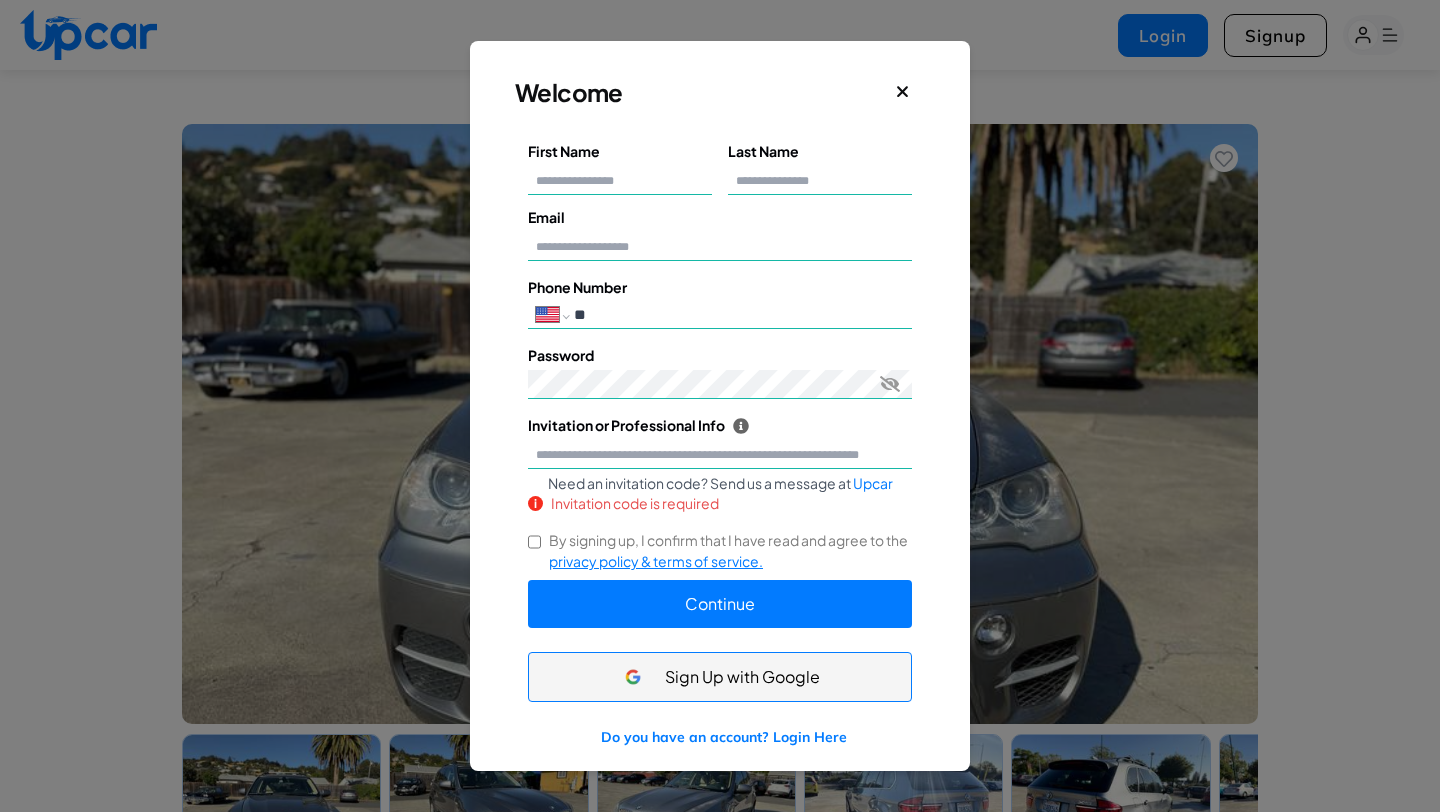 type on "**" 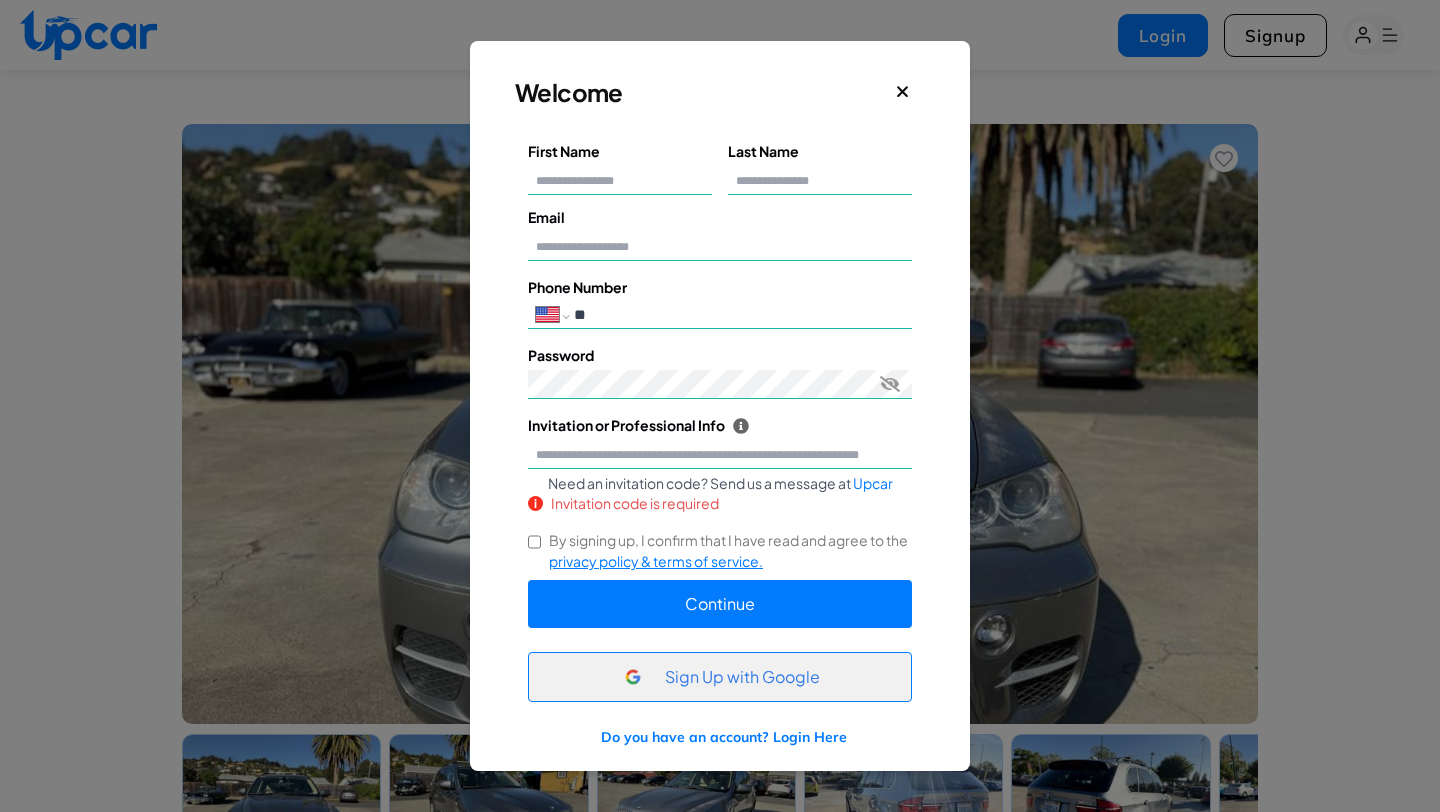click on "Sign Up with Google" at bounding box center (742, 677) 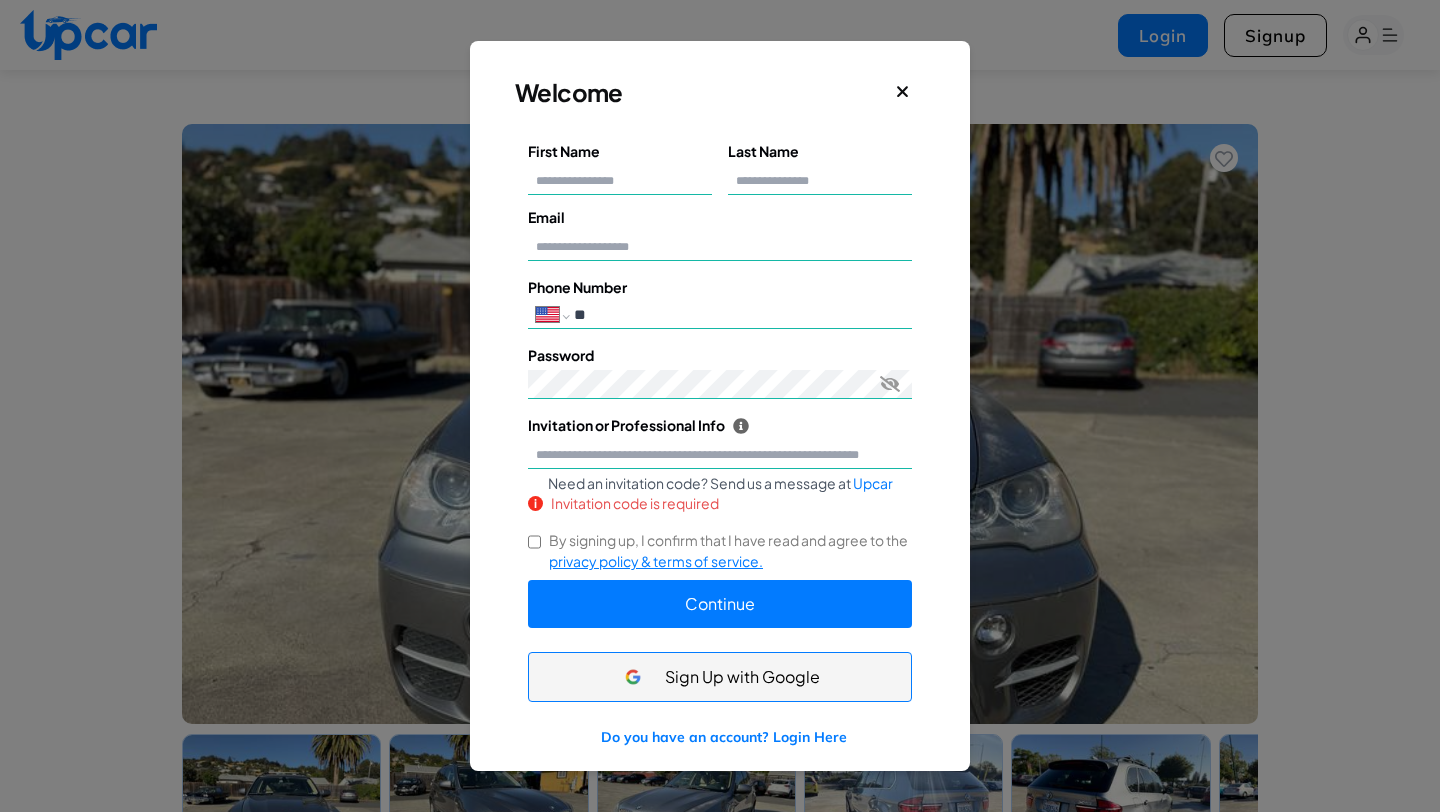 click at bounding box center (903, 92) 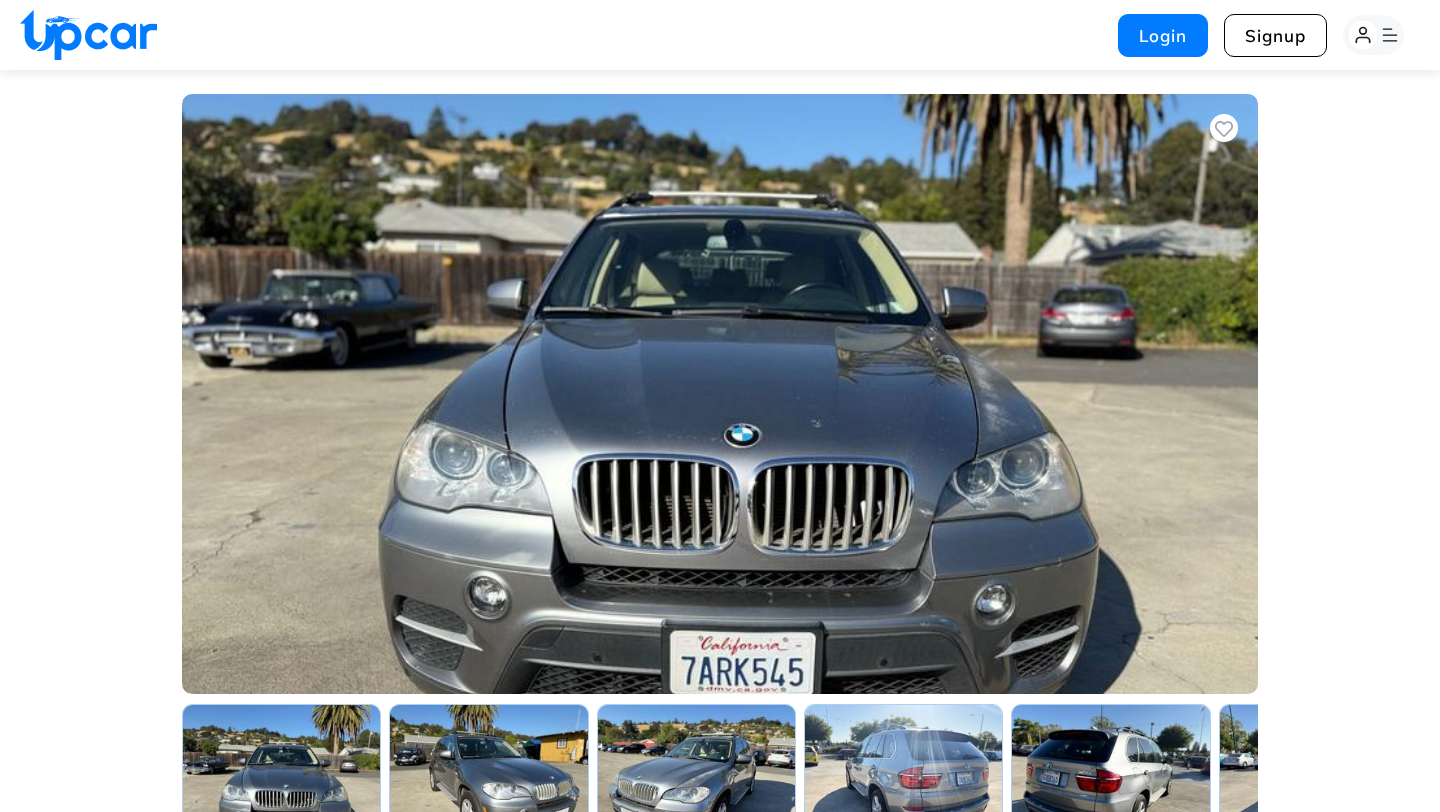 scroll, scrollTop: 29, scrollLeft: 0, axis: vertical 